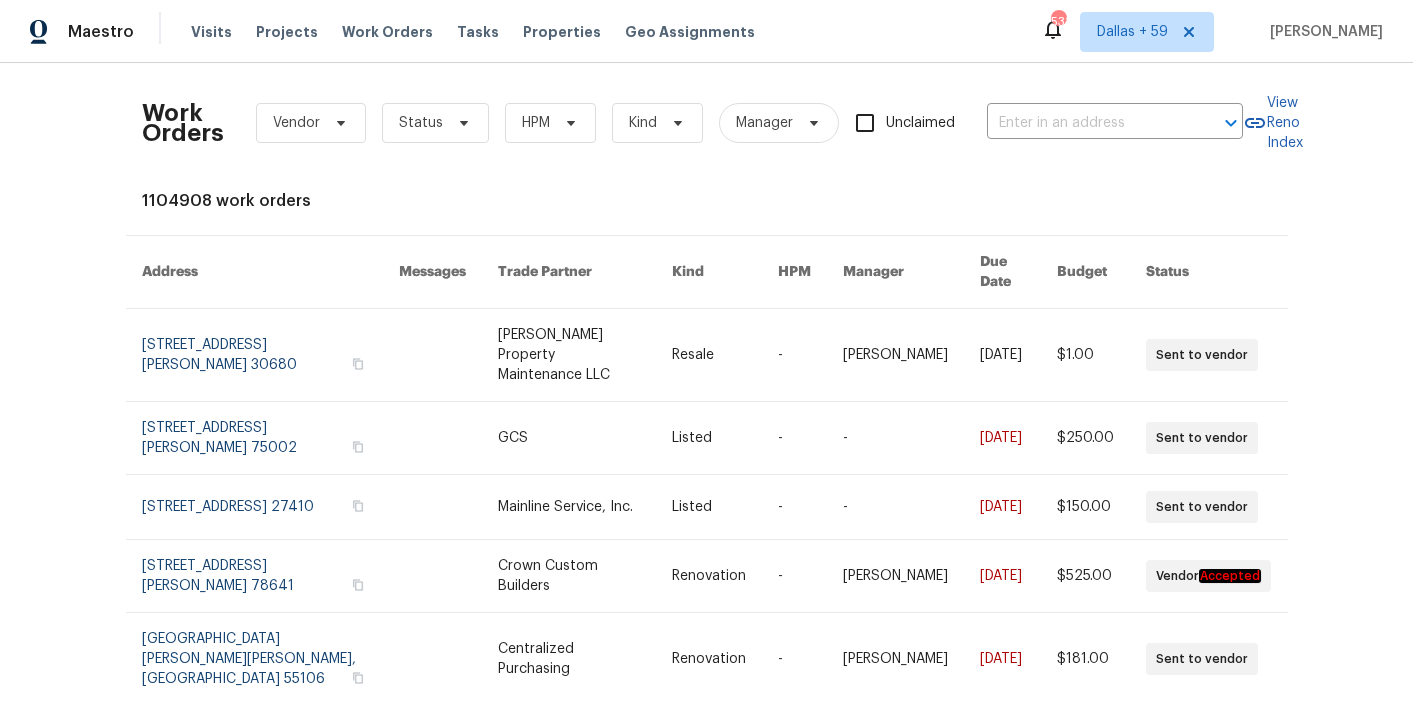scroll, scrollTop: 0, scrollLeft: 0, axis: both 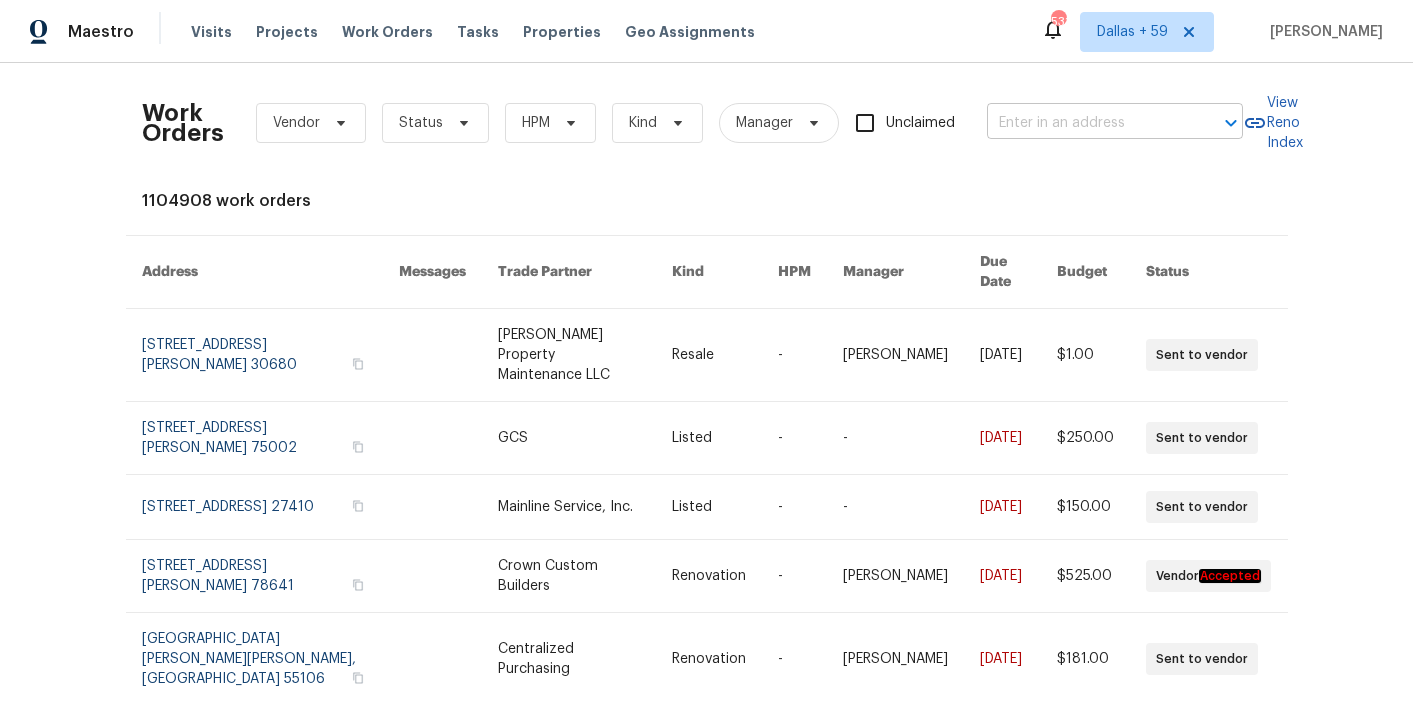 click at bounding box center [1087, 123] 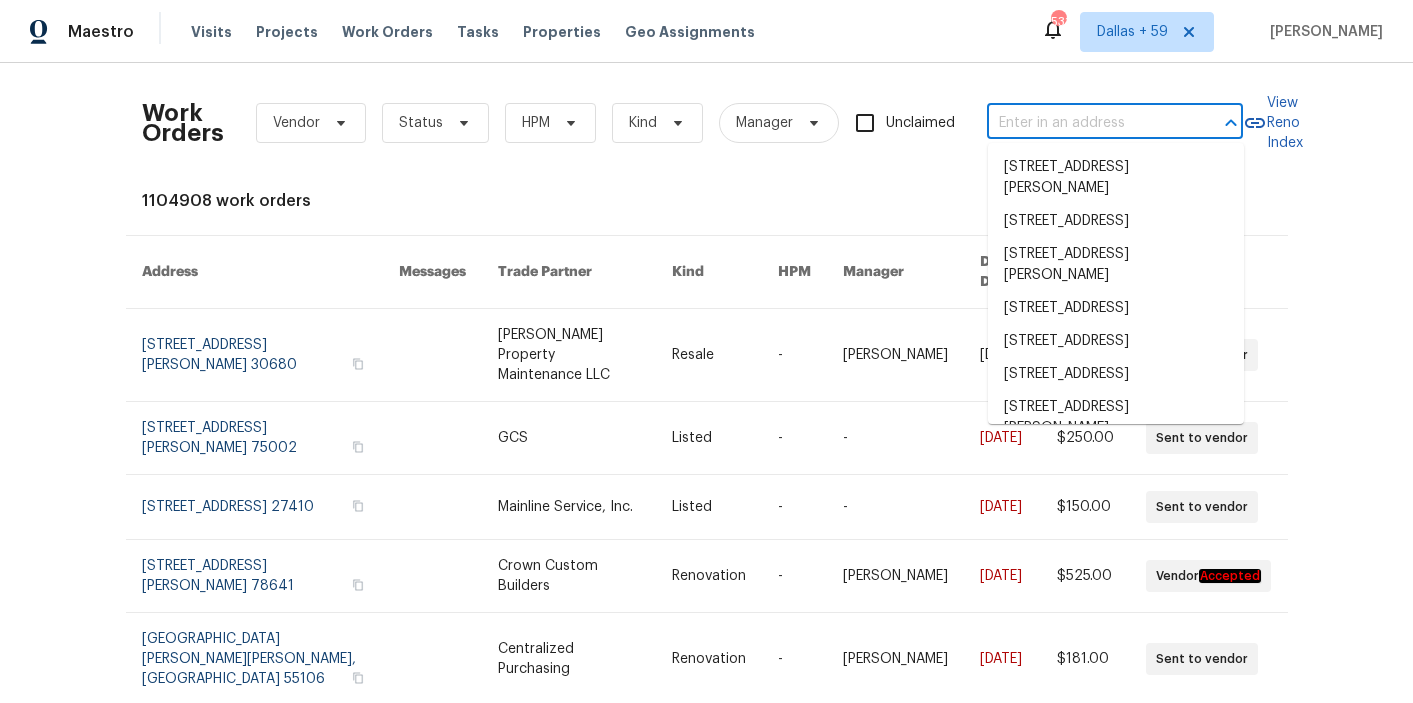 paste on "[STREET_ADDRESS][PERSON_NAME]" 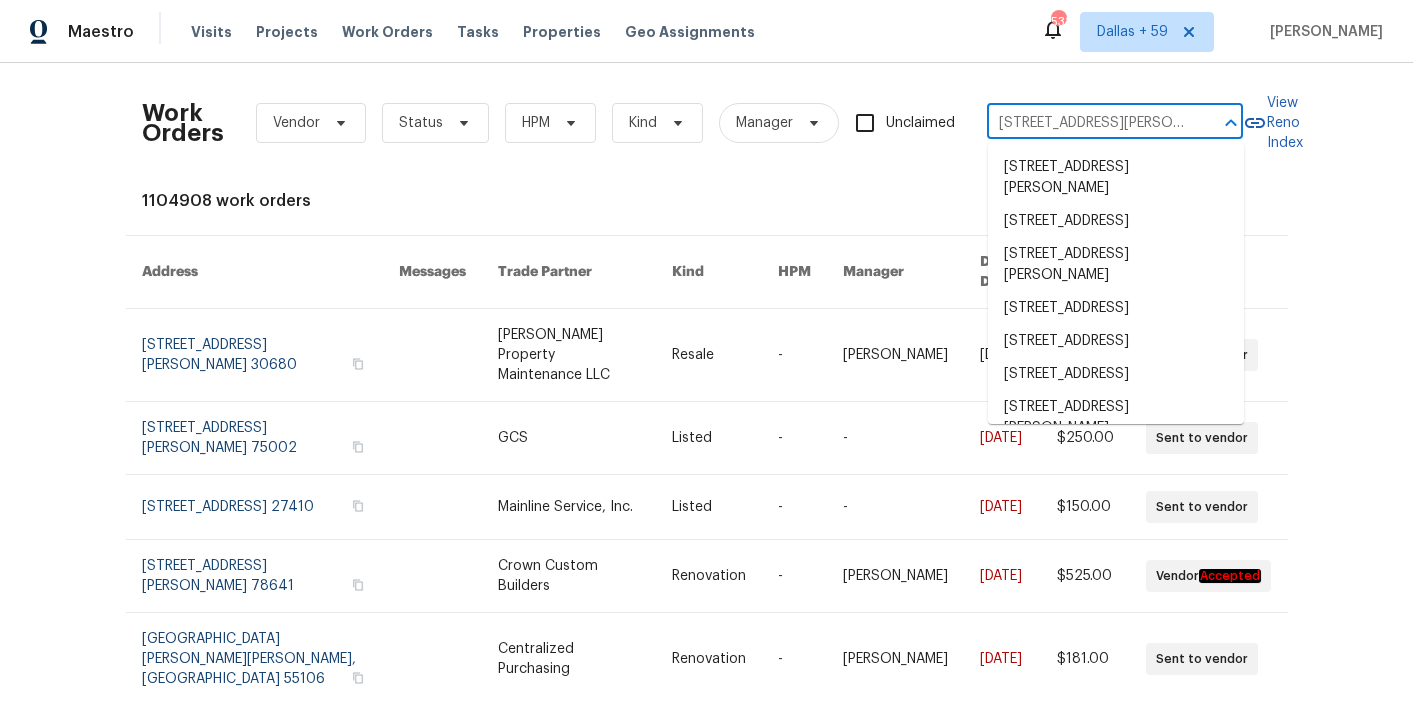 scroll, scrollTop: 0, scrollLeft: 43, axis: horizontal 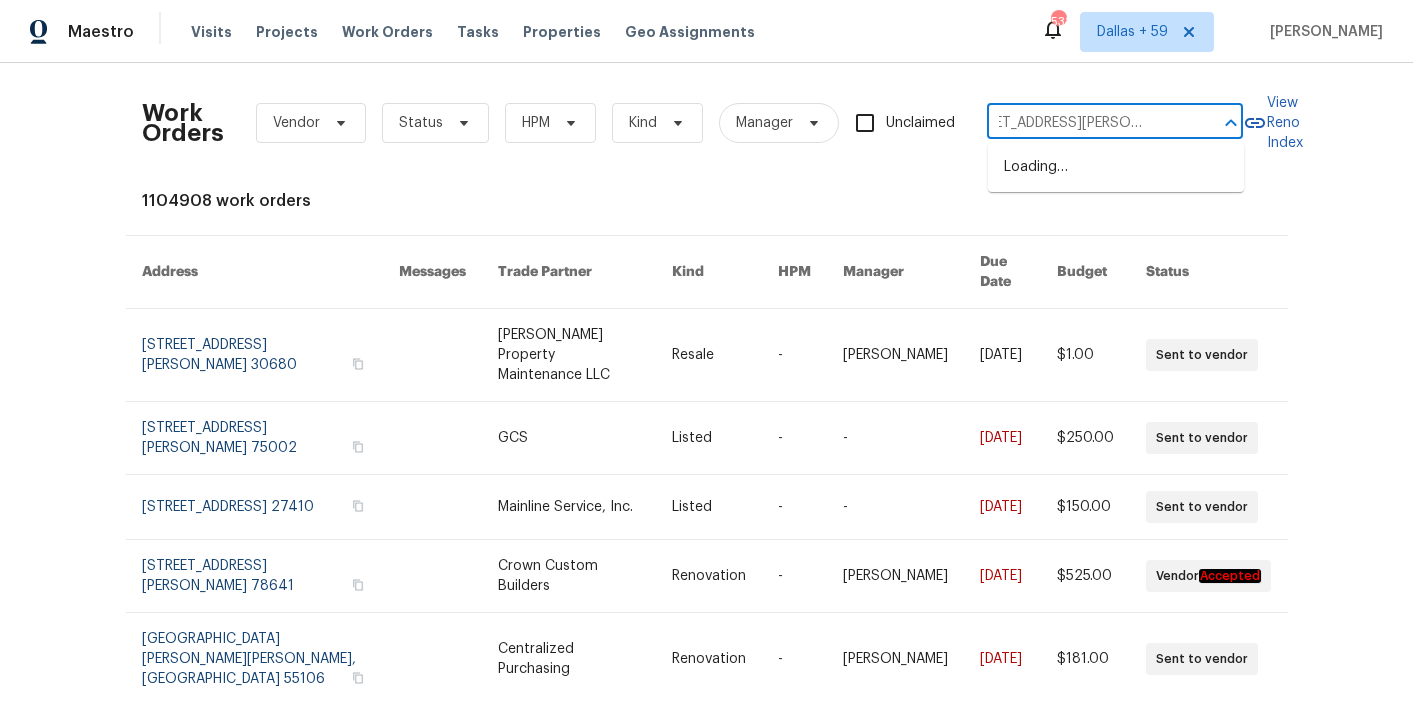 type on "[STREET_ADDRESS][PERSON_NAME]" 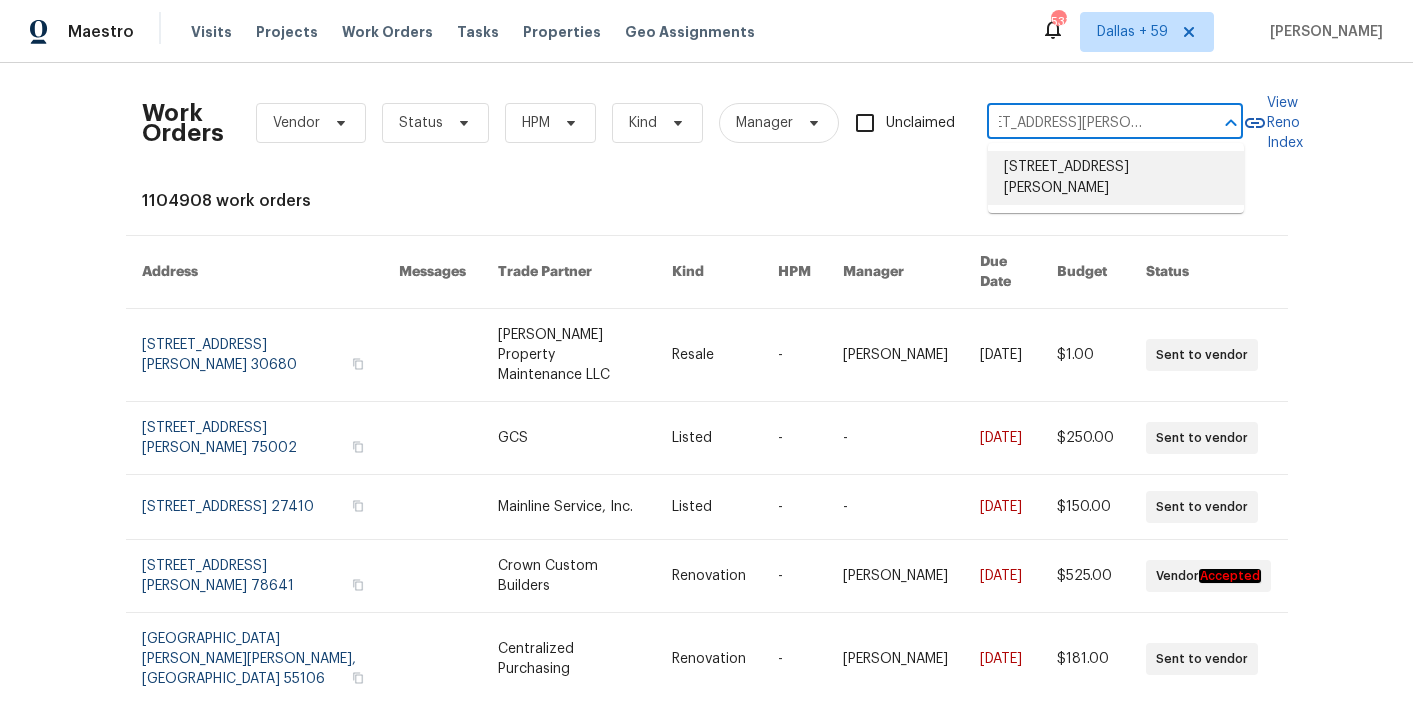 click on "[STREET_ADDRESS][PERSON_NAME]" at bounding box center [1116, 178] 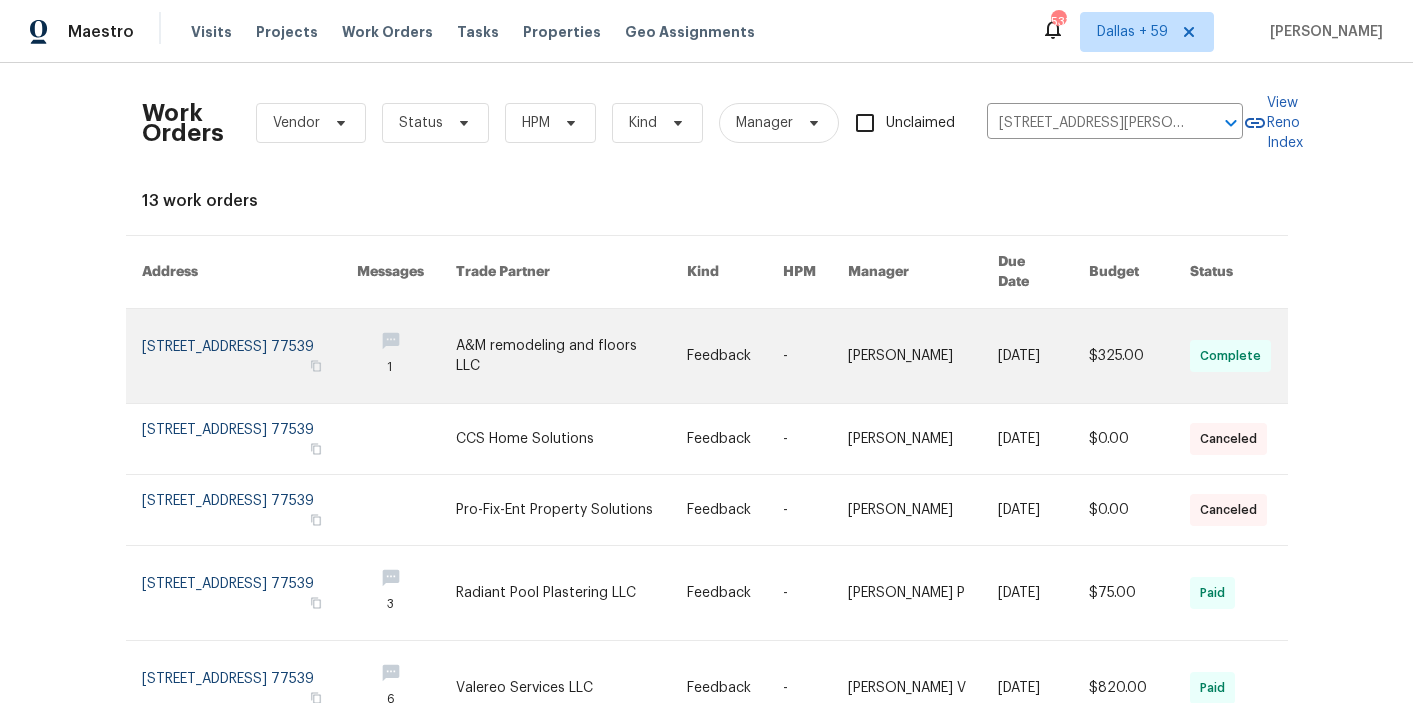 click at bounding box center (735, 356) 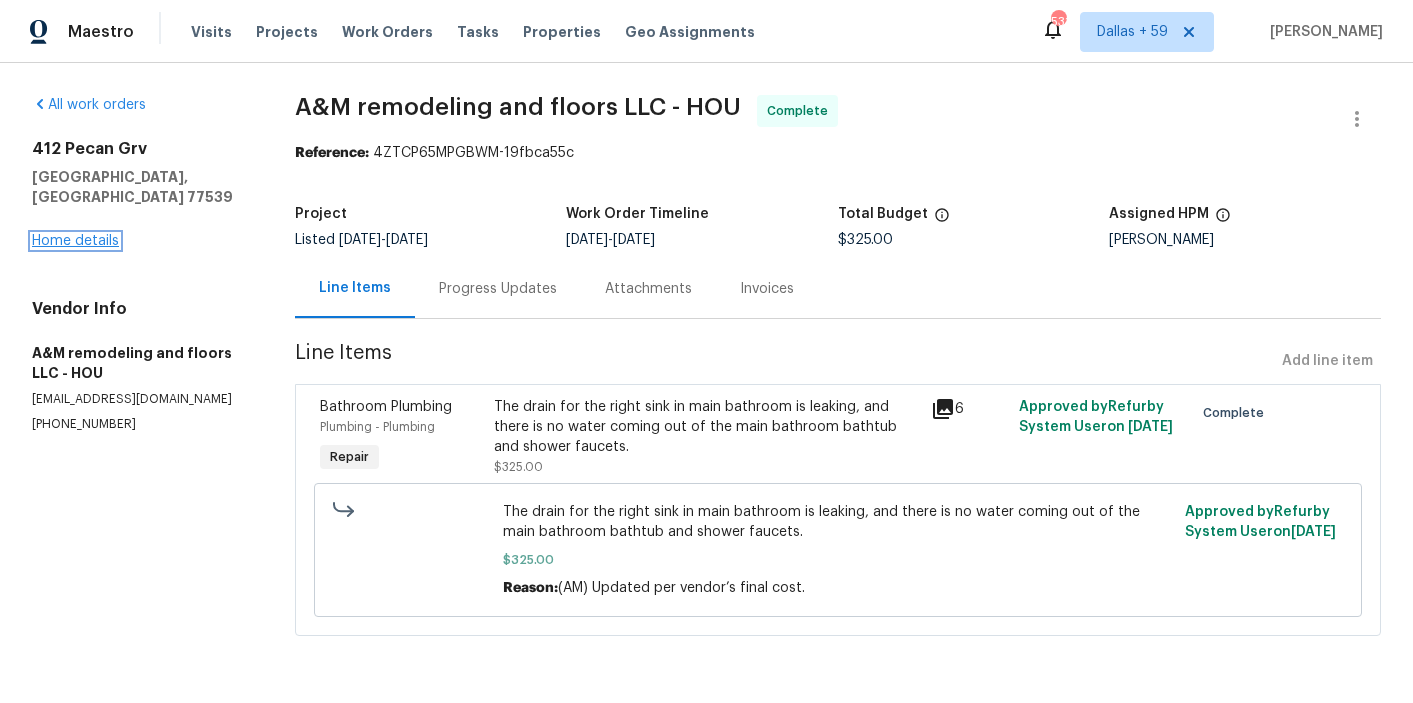 click on "Home details" at bounding box center (75, 241) 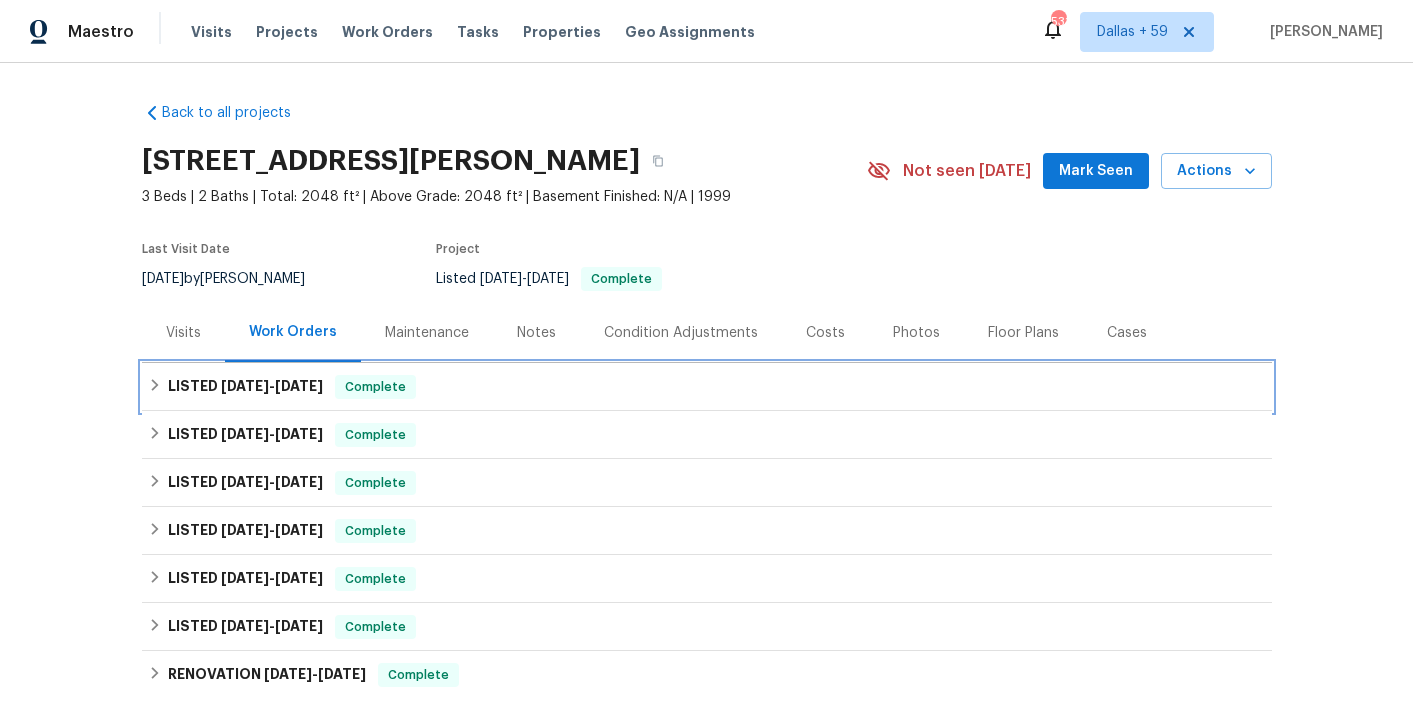click on "LISTED   [DATE]  -  [DATE] Complete" at bounding box center [707, 387] 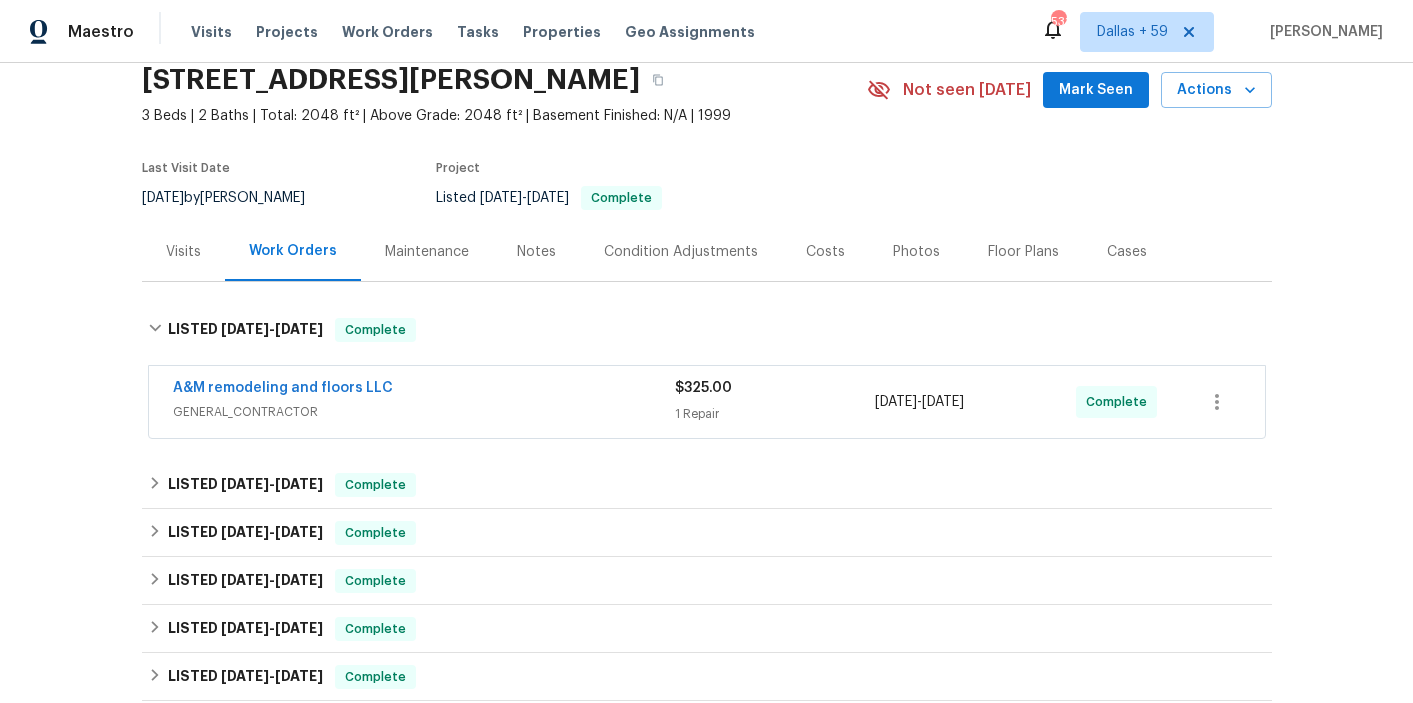 click on "A&M remodeling and floors LLC" at bounding box center [424, 390] 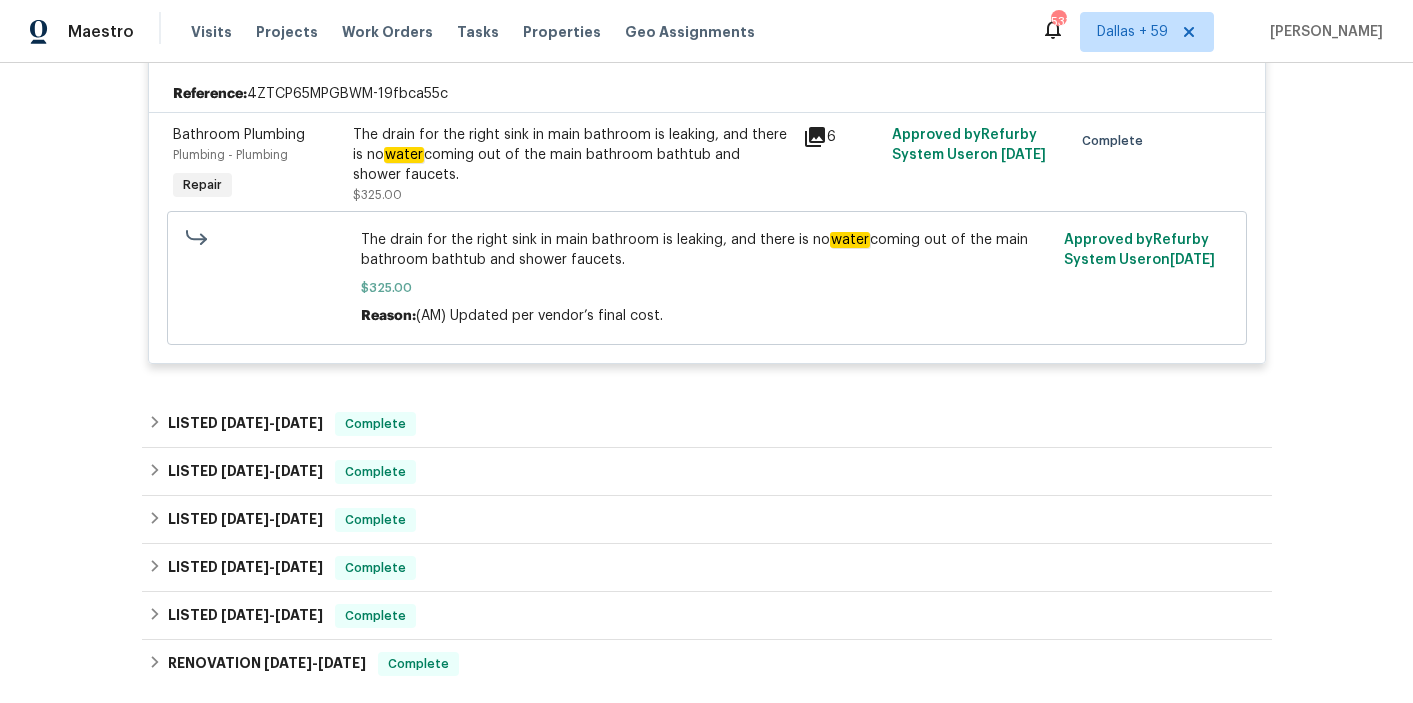 scroll, scrollTop: 462, scrollLeft: 0, axis: vertical 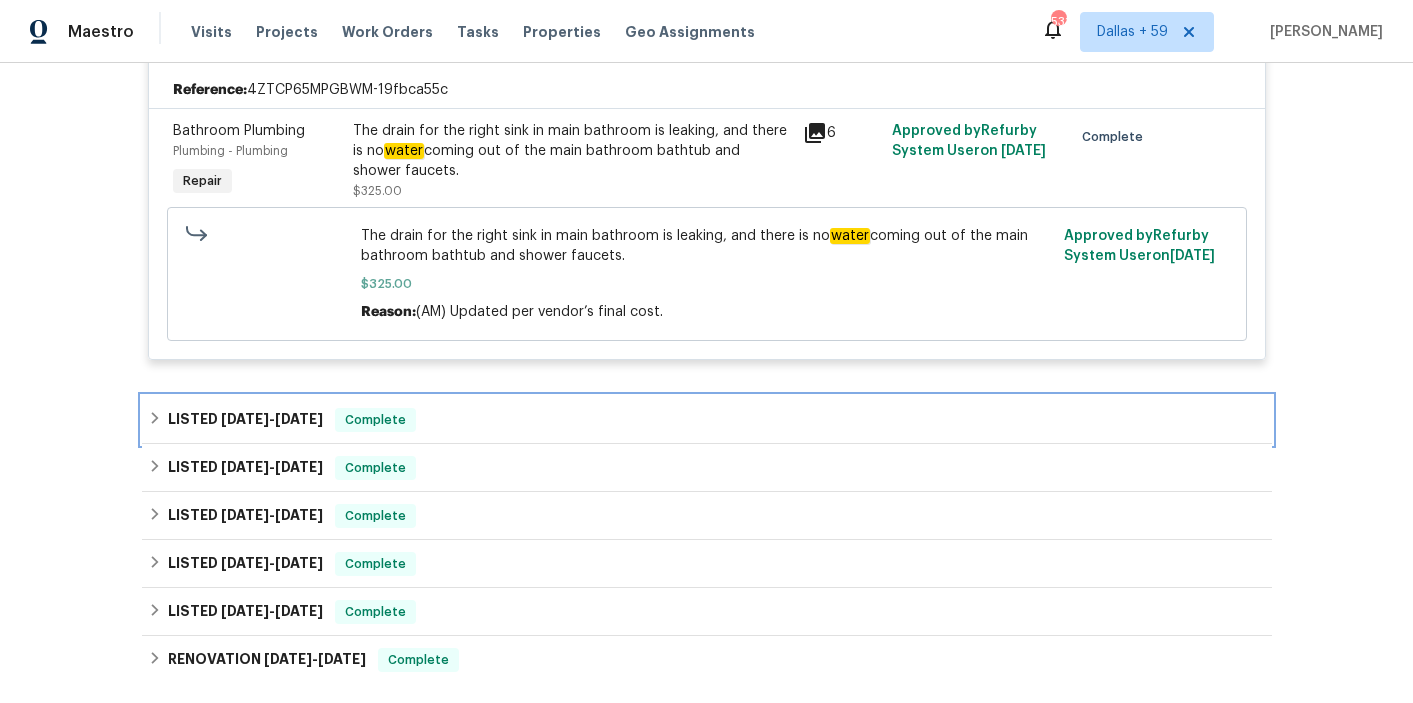 click on "LISTED   [DATE]  -  [DATE] Complete" at bounding box center (707, 420) 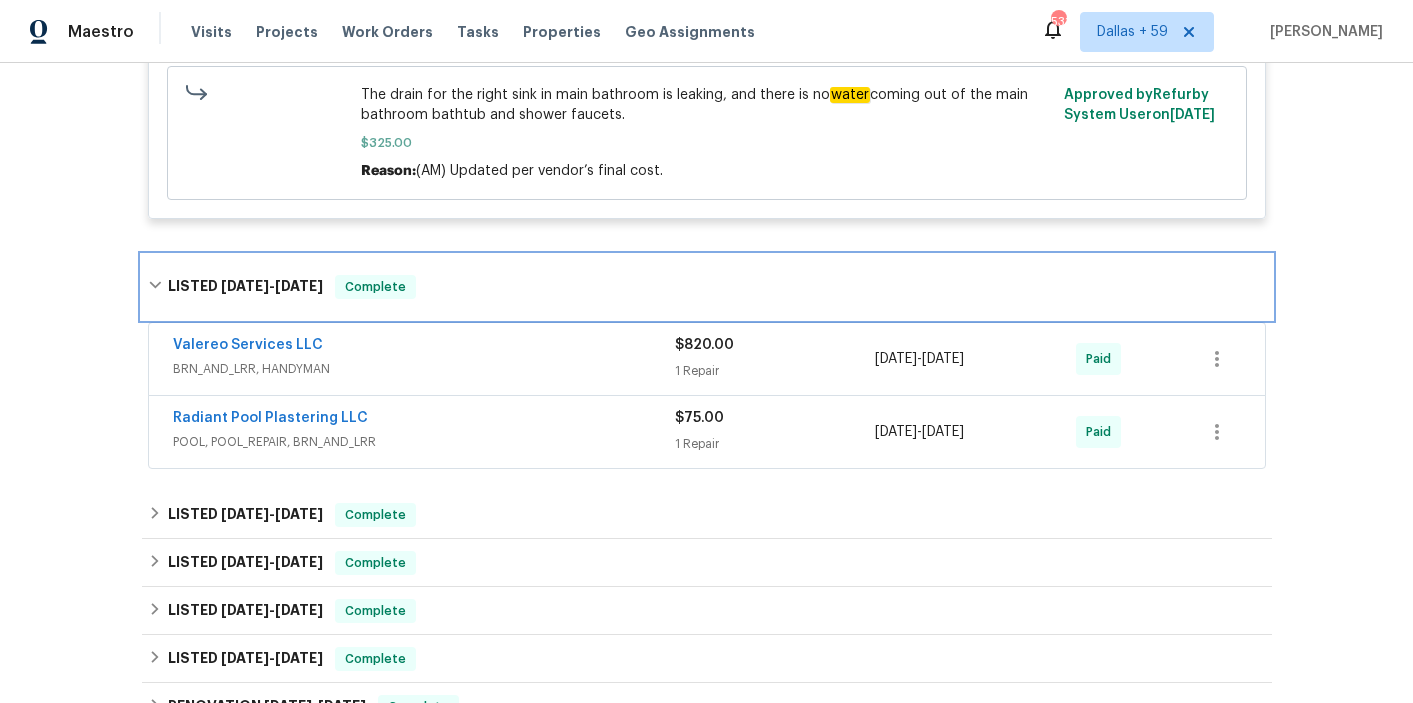 scroll, scrollTop: 614, scrollLeft: 0, axis: vertical 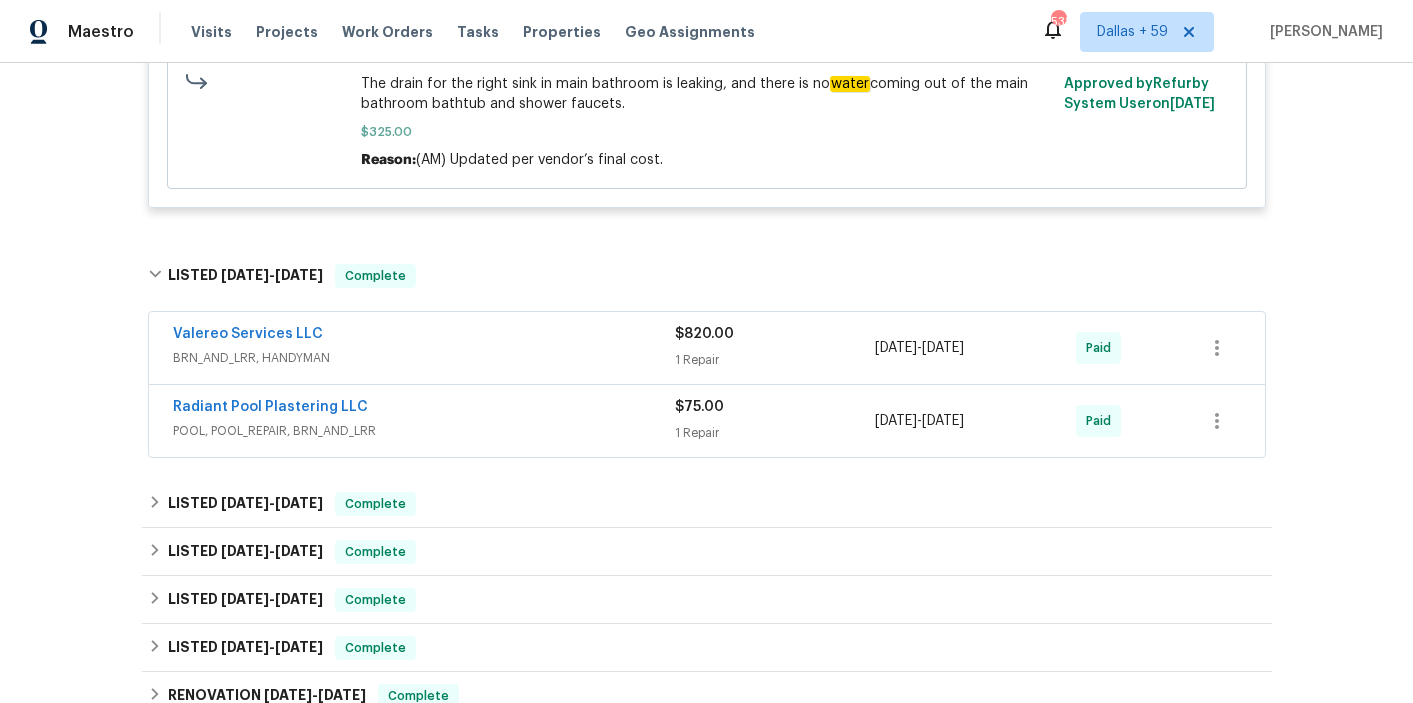 click on "Valereo Services LLC" at bounding box center [424, 336] 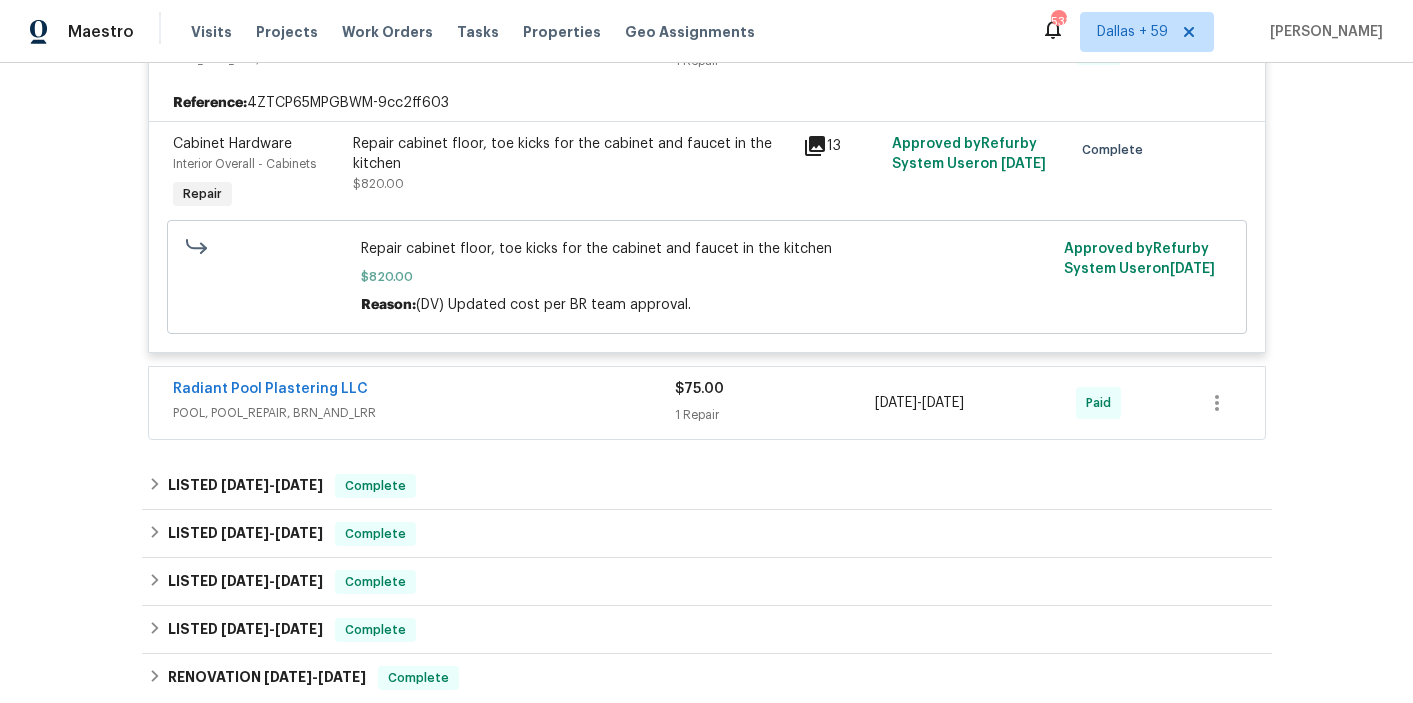 scroll, scrollTop: 950, scrollLeft: 0, axis: vertical 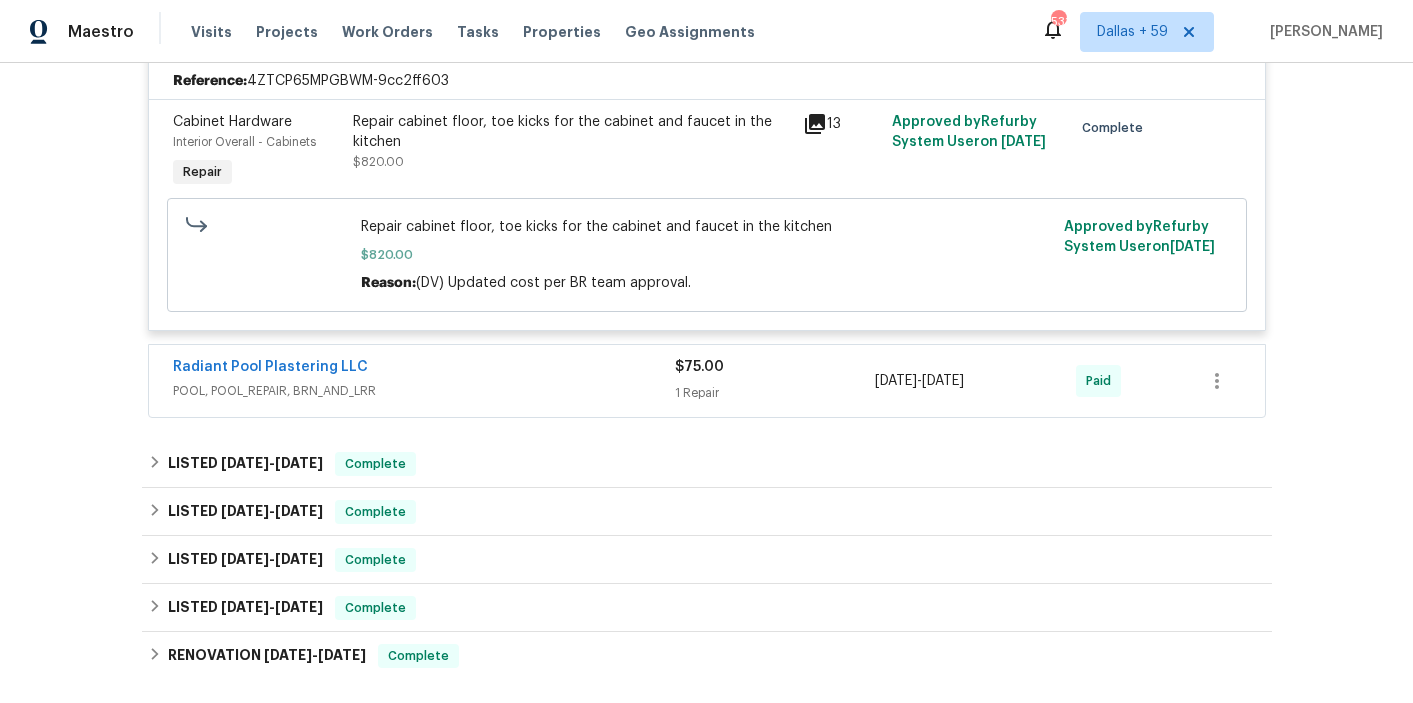 click on "POOL, POOL_REPAIR, BRN_AND_LRR" at bounding box center (424, 391) 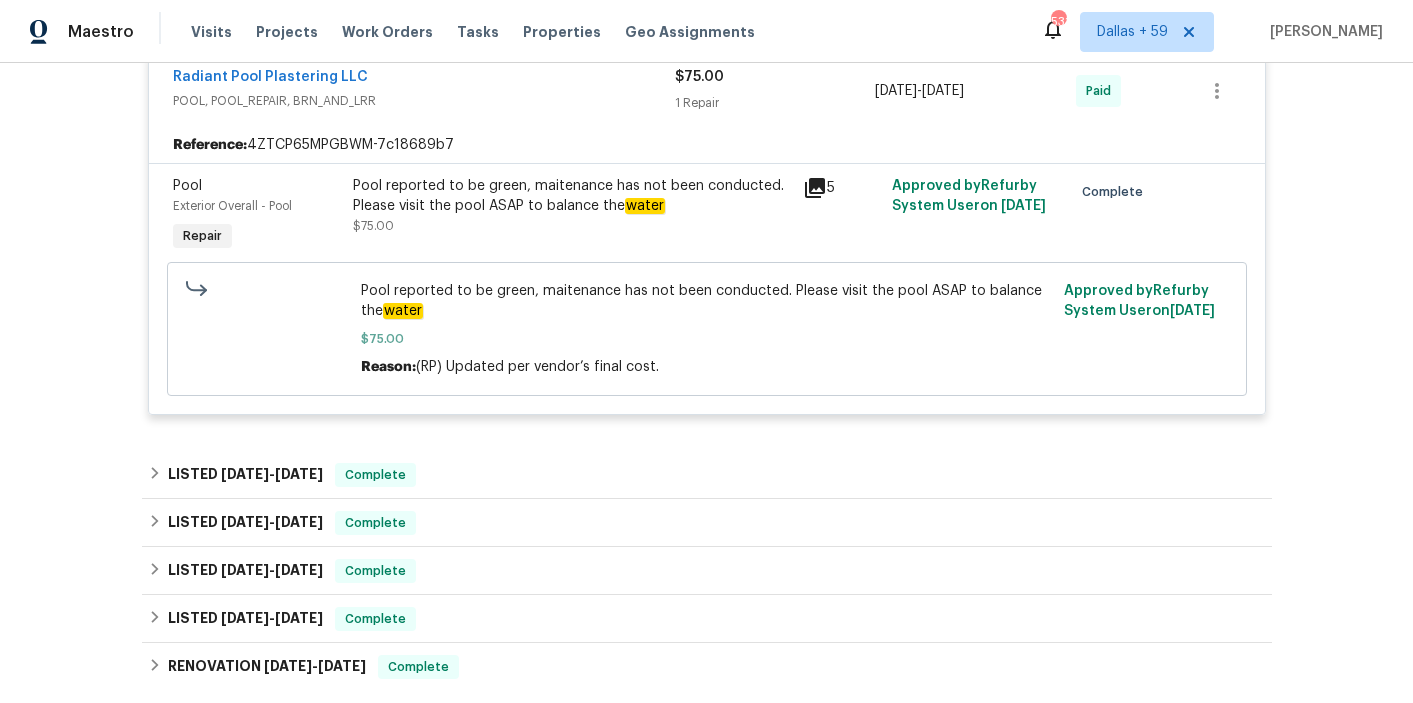 scroll, scrollTop: 1252, scrollLeft: 0, axis: vertical 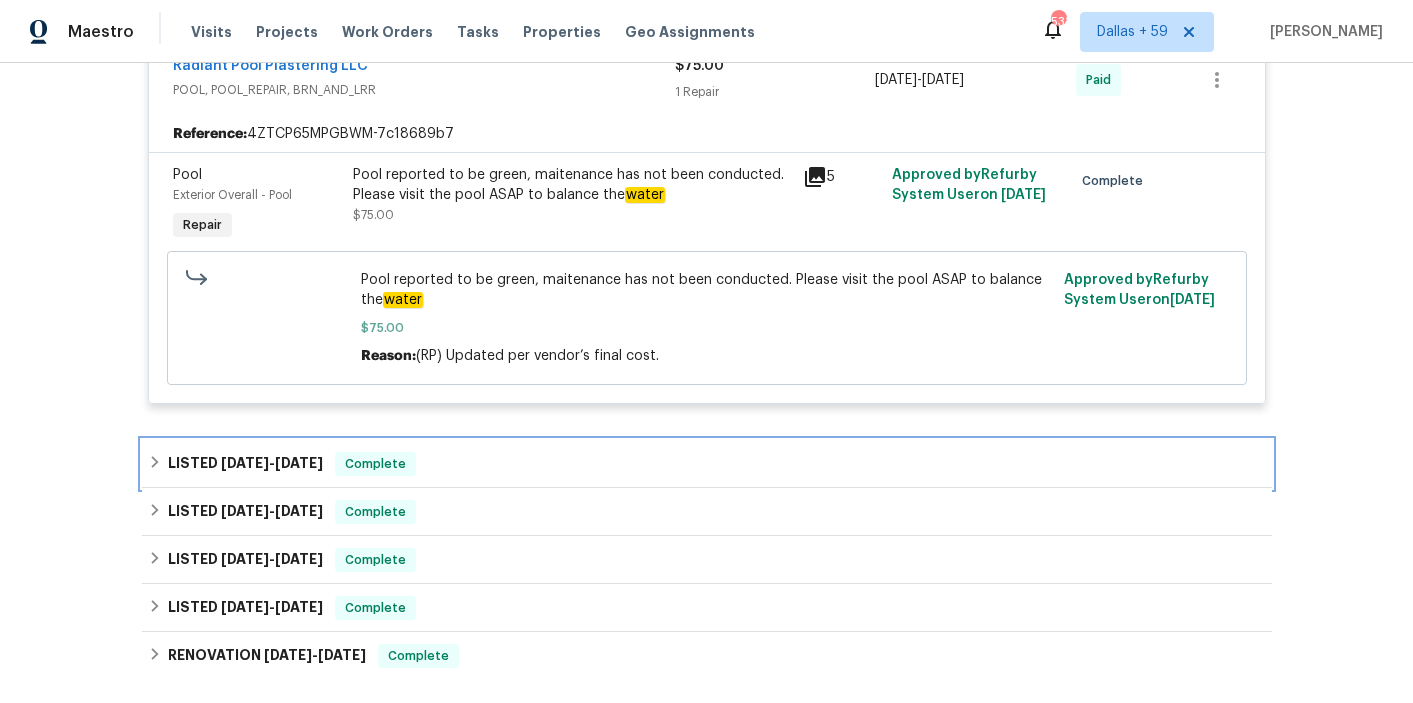 click on "LISTED   [DATE]  -  [DATE] Complete" at bounding box center [707, 464] 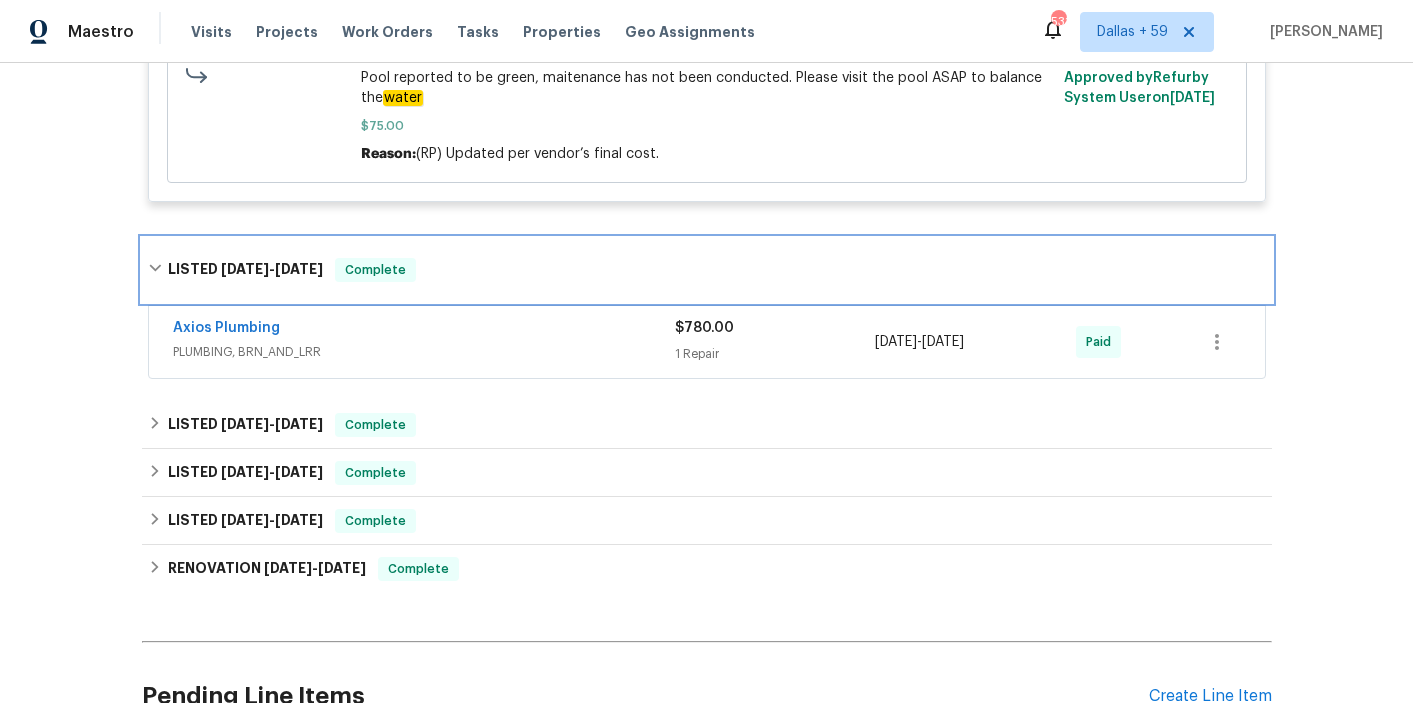 scroll, scrollTop: 1464, scrollLeft: 0, axis: vertical 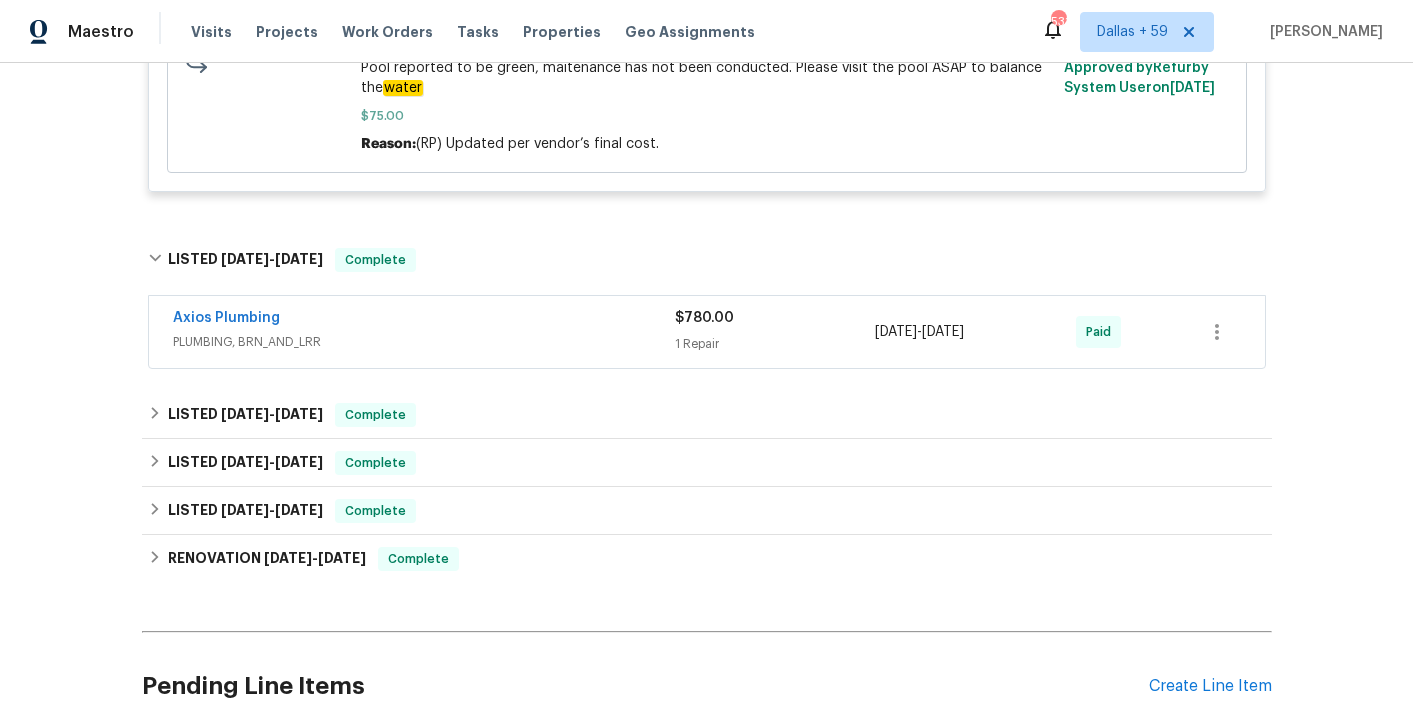 click on "PLUMBING, BRN_AND_LRR" at bounding box center [424, 342] 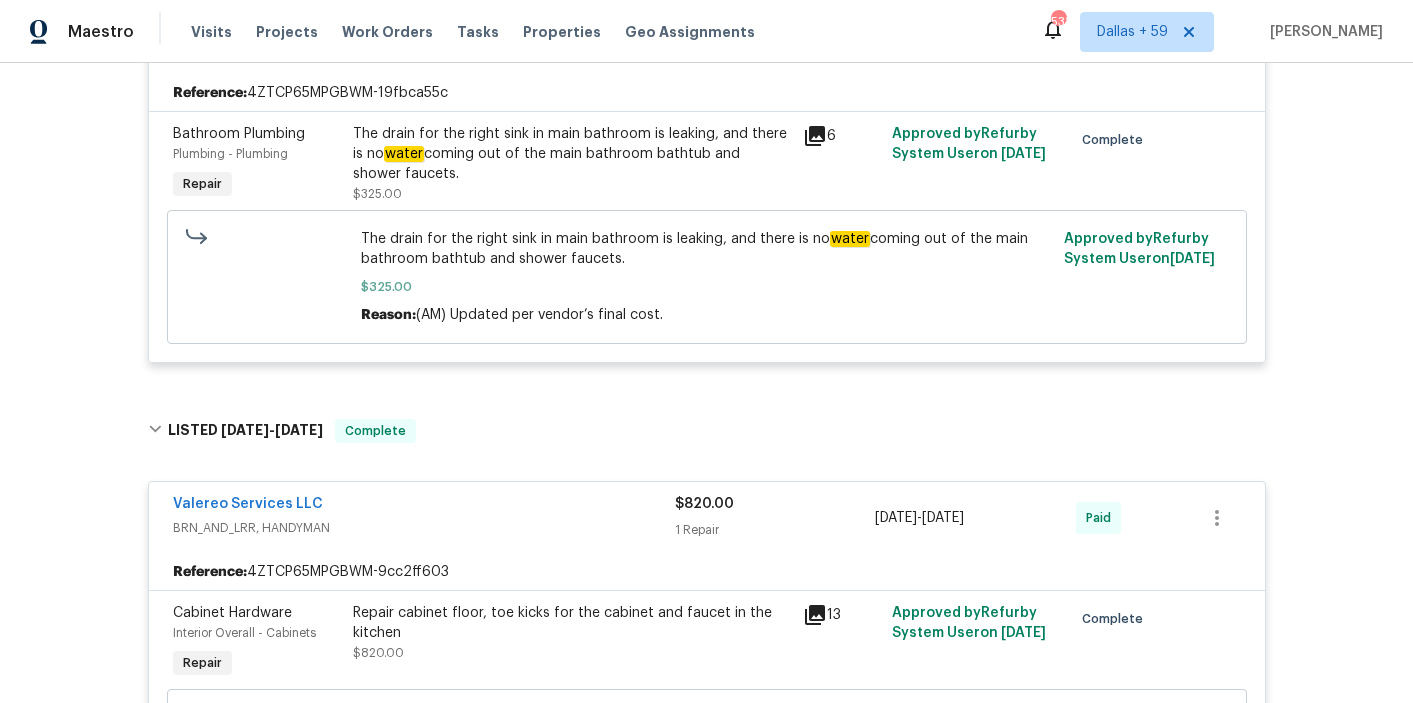 scroll, scrollTop: 0, scrollLeft: 0, axis: both 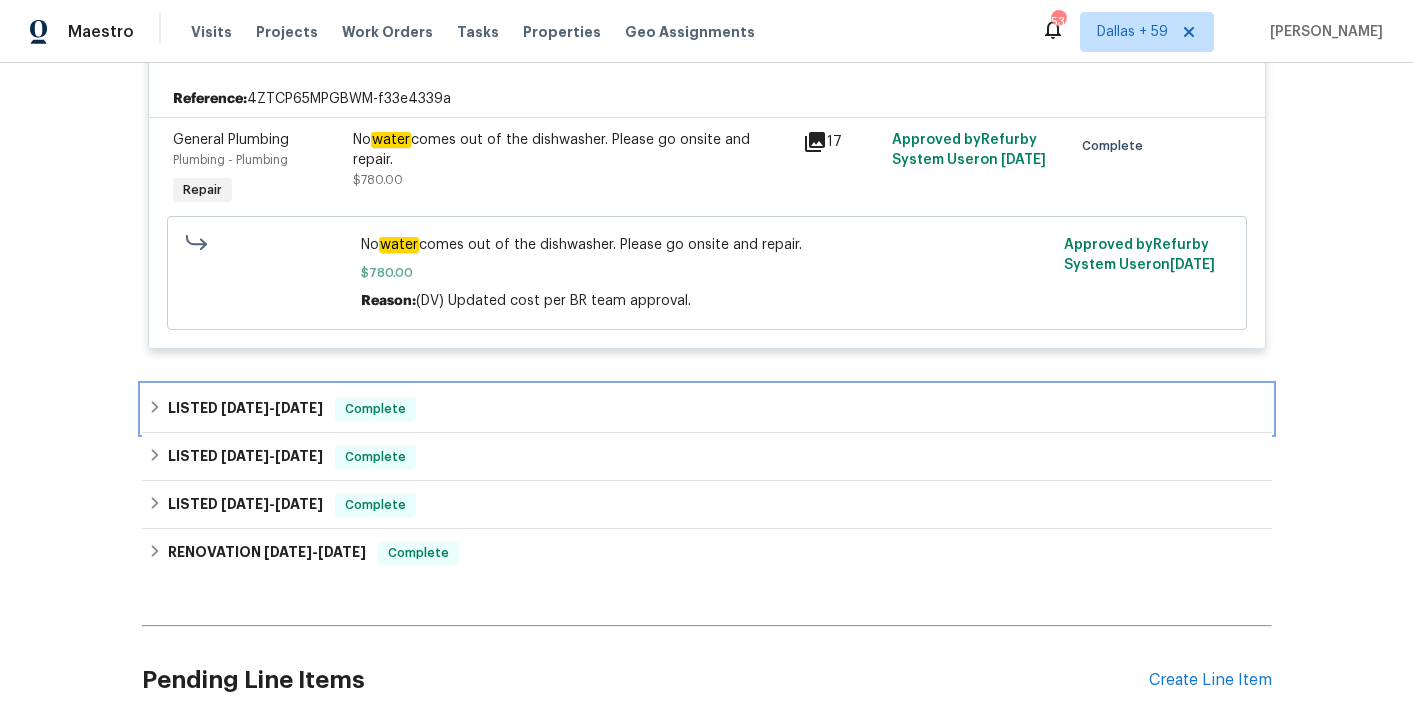 click on "LISTED   [DATE]  -  [DATE] Complete" at bounding box center [707, 409] 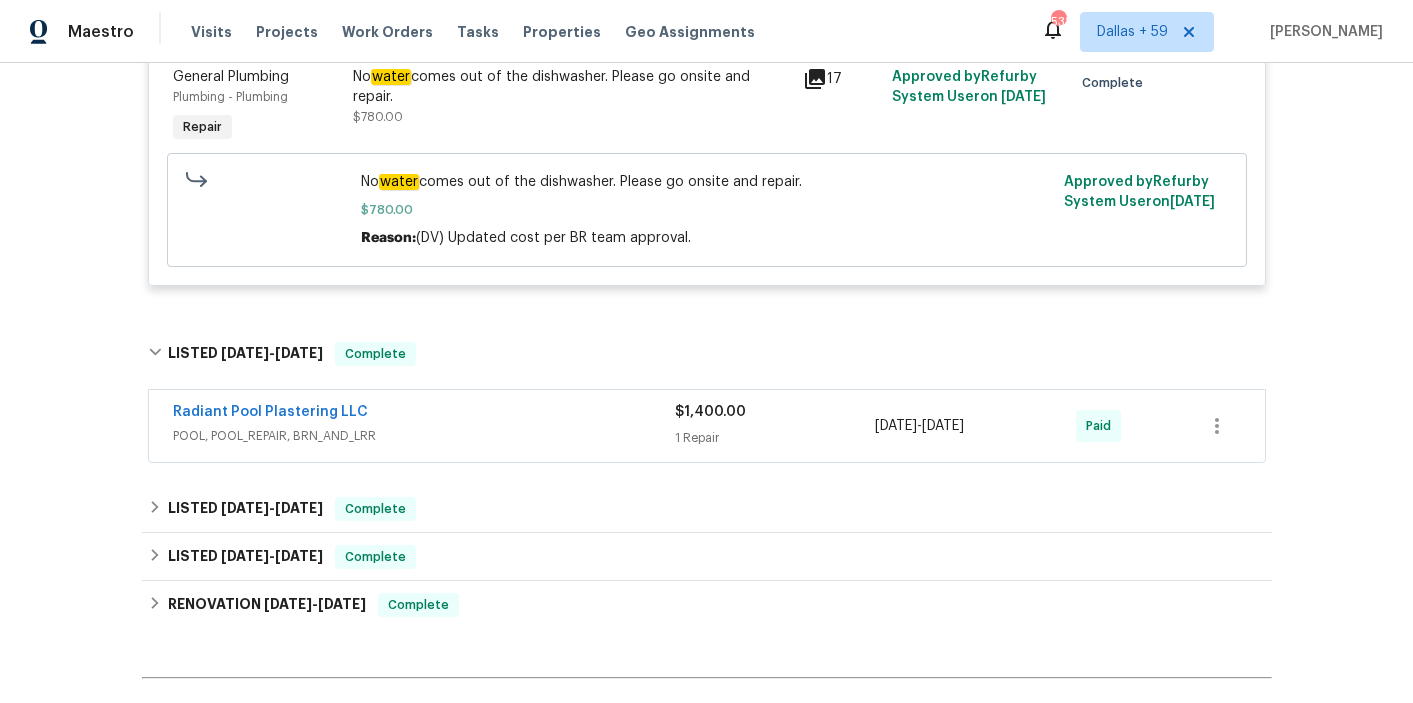 click on "Radiant Pool Plastering LLC" at bounding box center (424, 414) 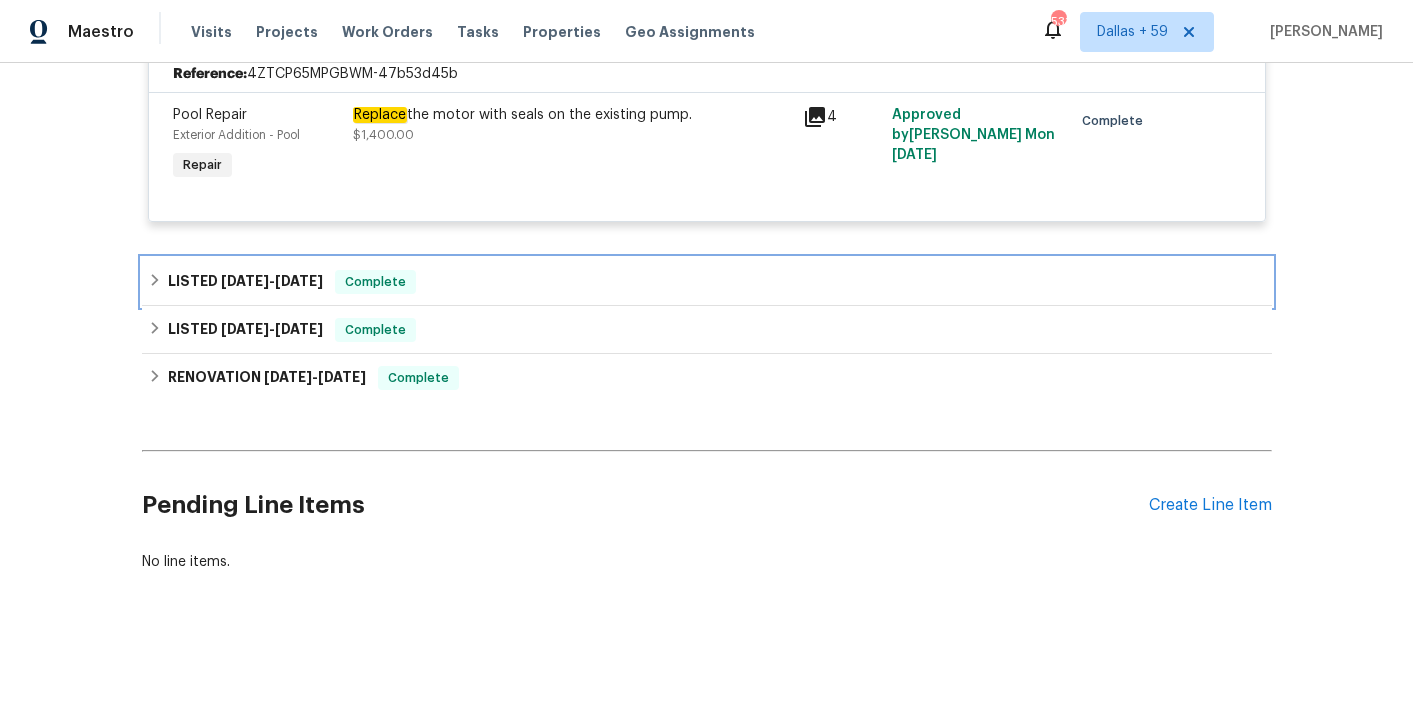click on "LISTED   [DATE]  -  [DATE] Complete" at bounding box center [707, 282] 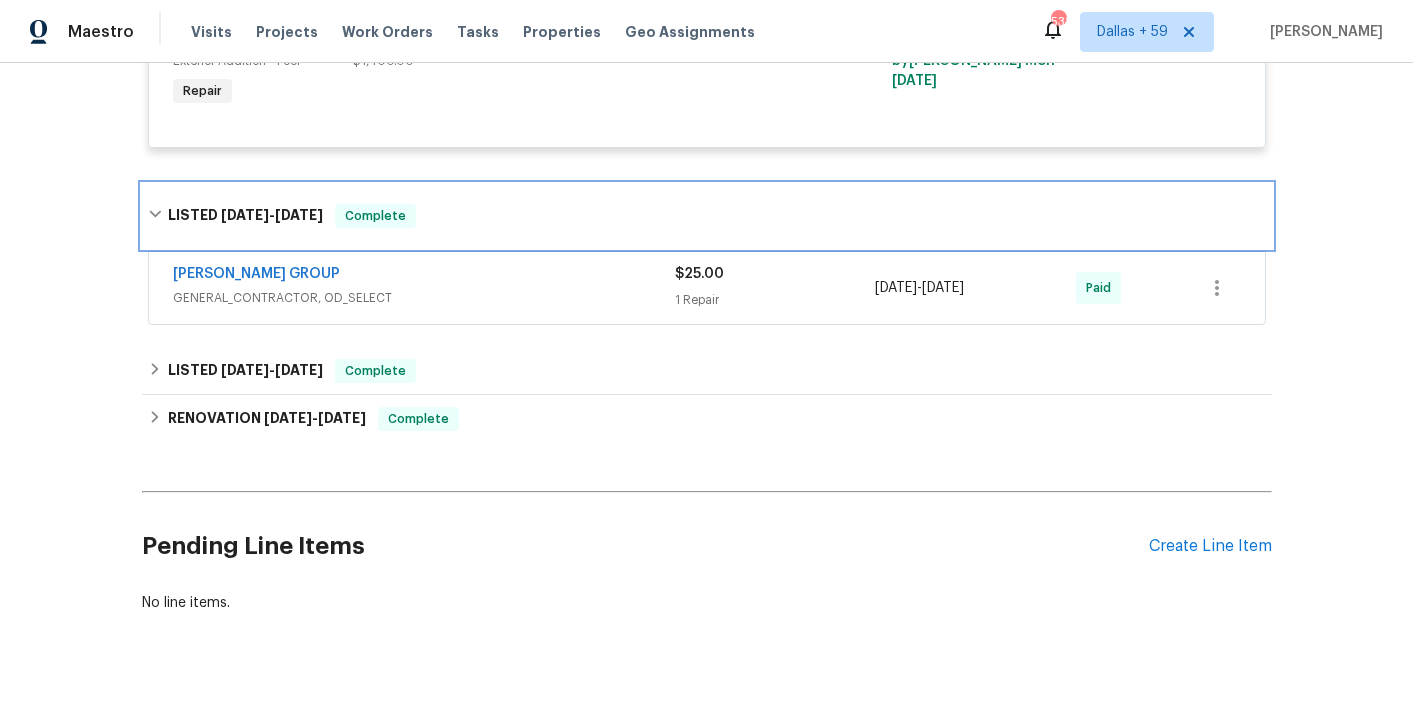 scroll, scrollTop: 2349, scrollLeft: 0, axis: vertical 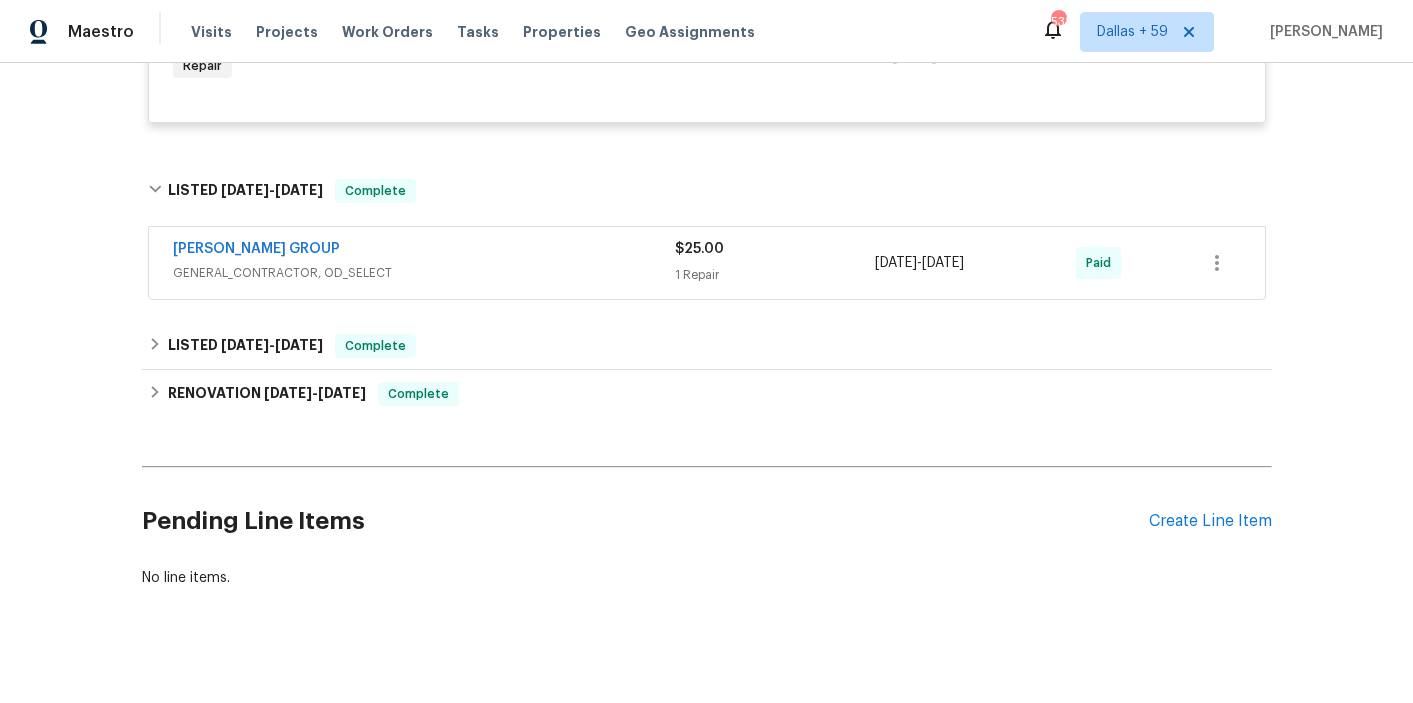click on "[PERSON_NAME] GROUP" at bounding box center (424, 251) 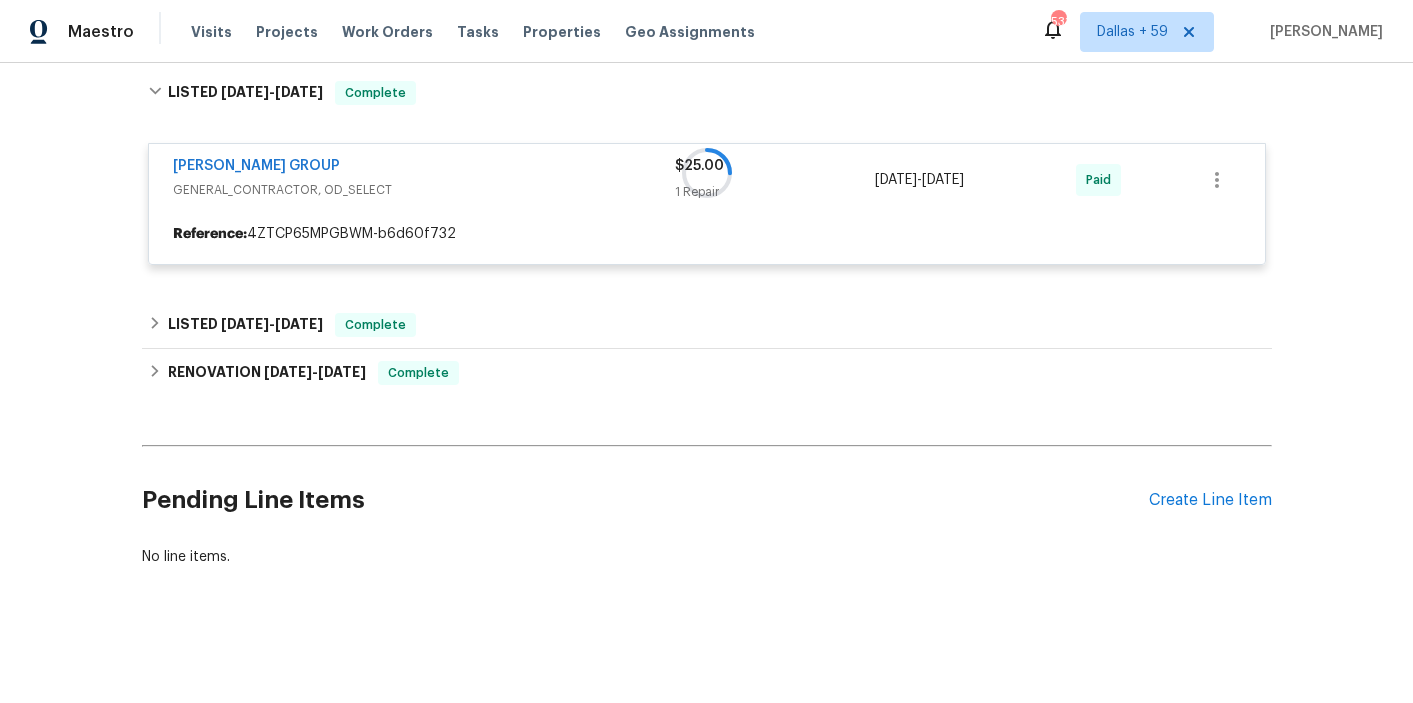 scroll, scrollTop: 2447, scrollLeft: 0, axis: vertical 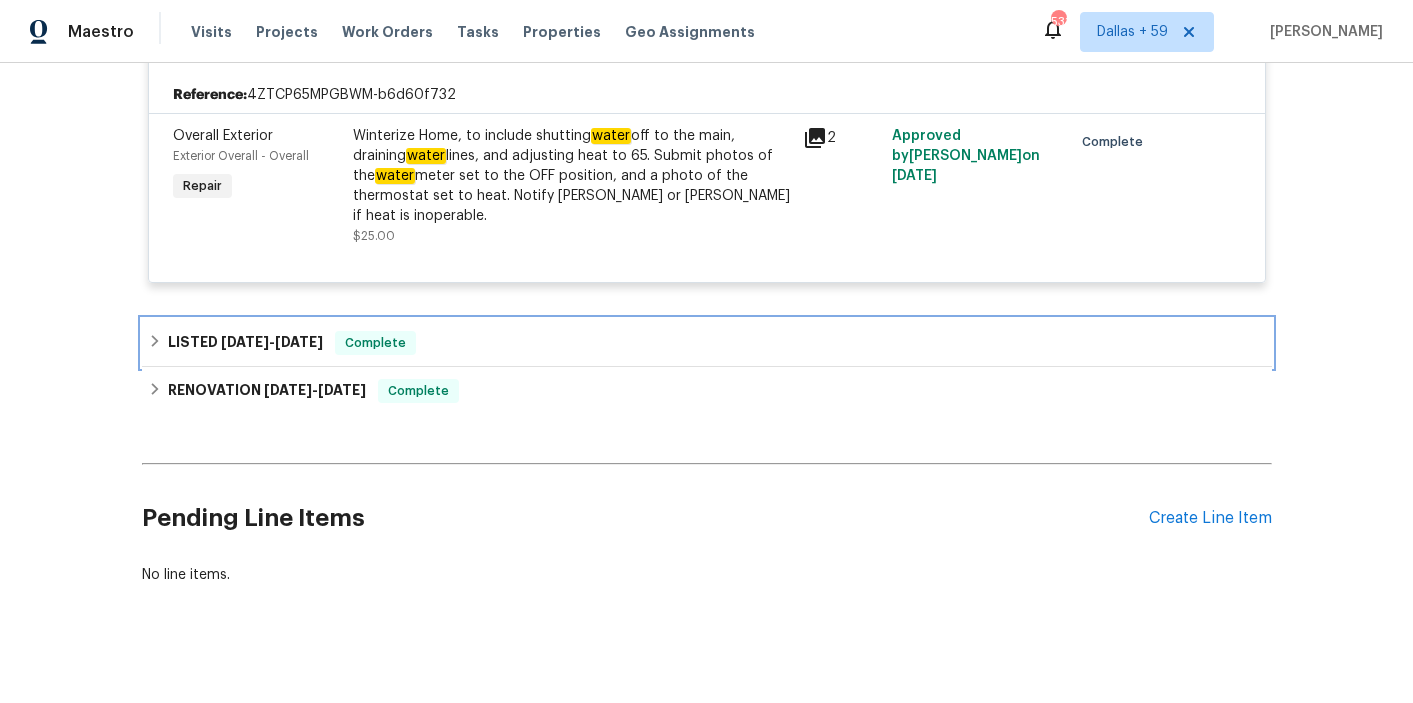 click on "LISTED   [DATE]  -  [DATE] Complete" at bounding box center [707, 343] 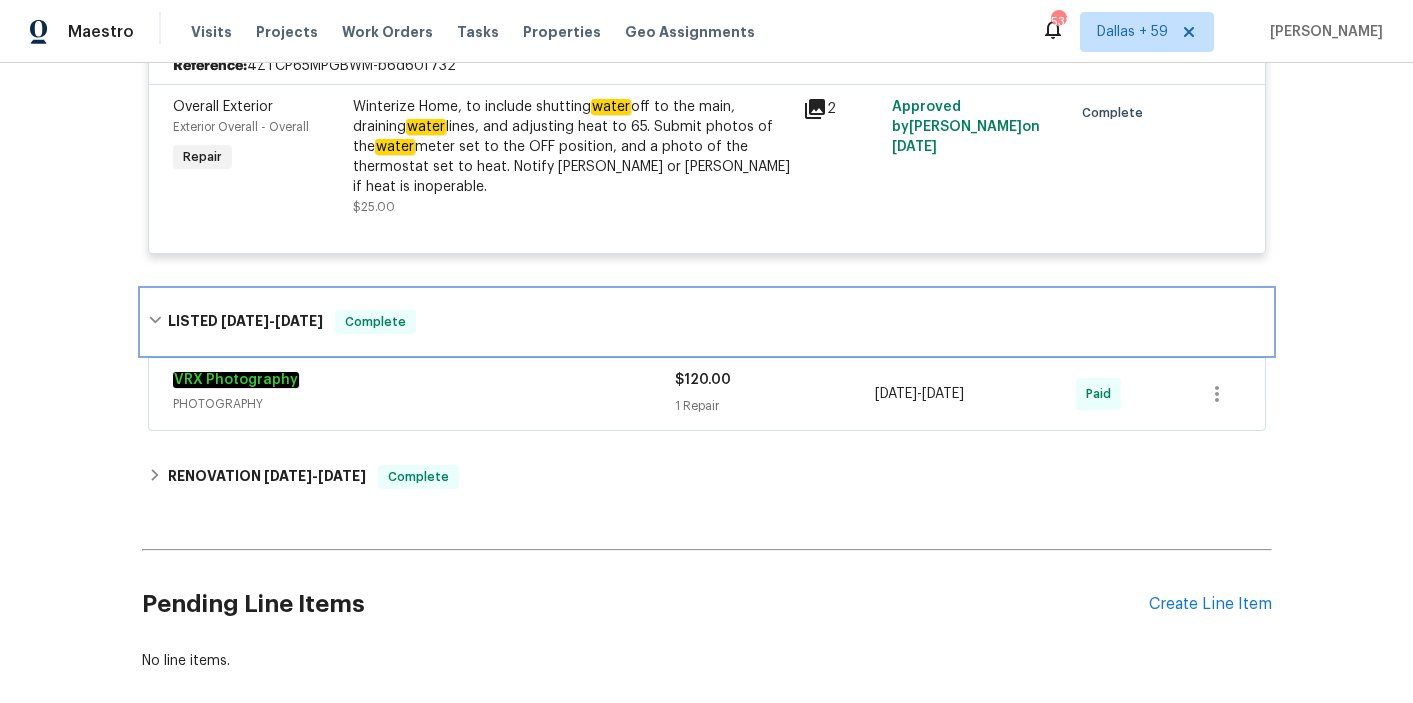 scroll, scrollTop: 2634, scrollLeft: 0, axis: vertical 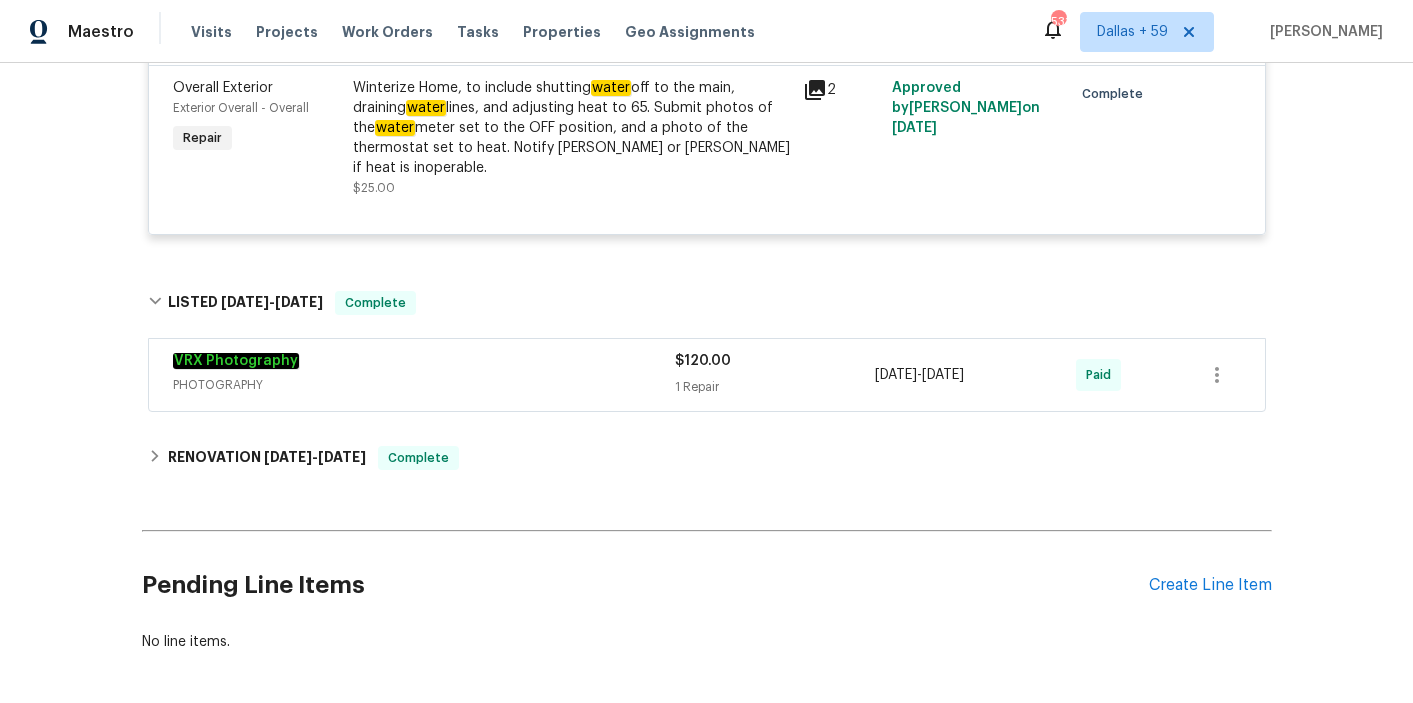 click on "VRX Photography" at bounding box center (424, 363) 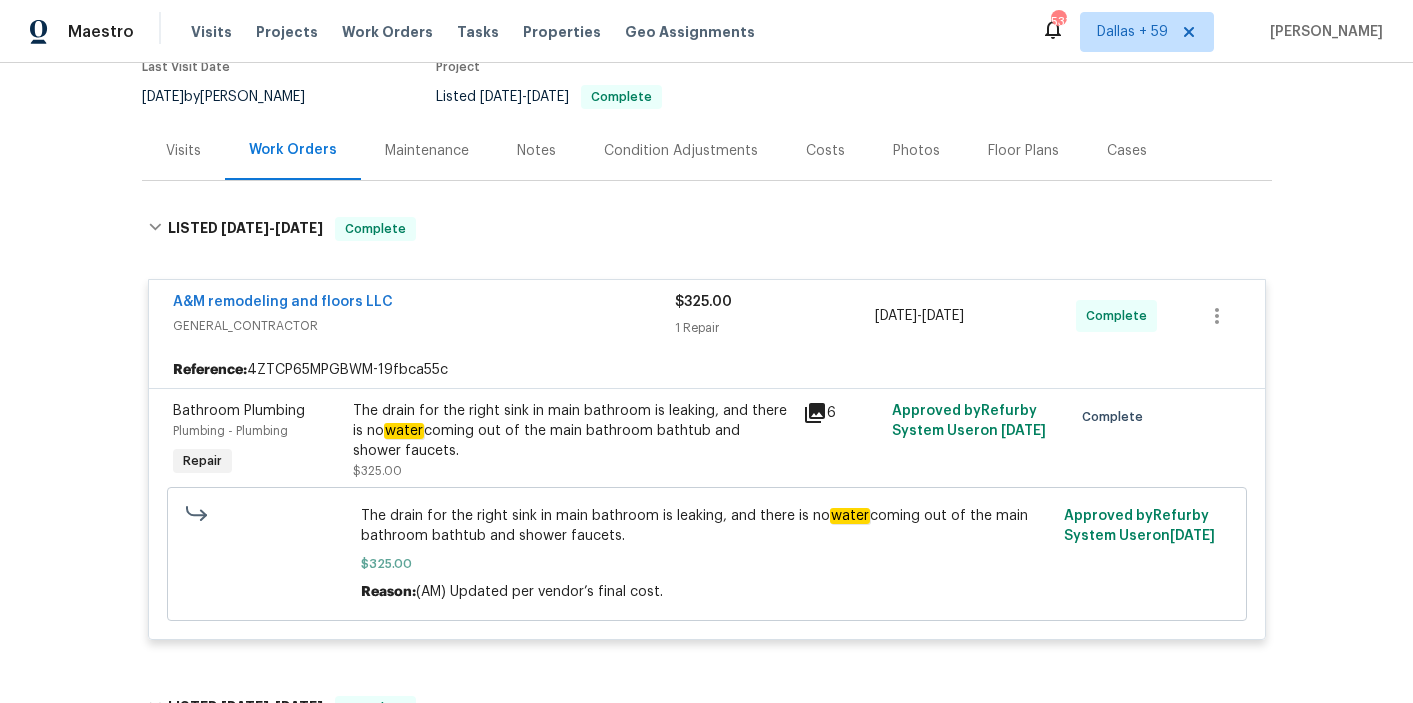 scroll, scrollTop: 187, scrollLeft: 0, axis: vertical 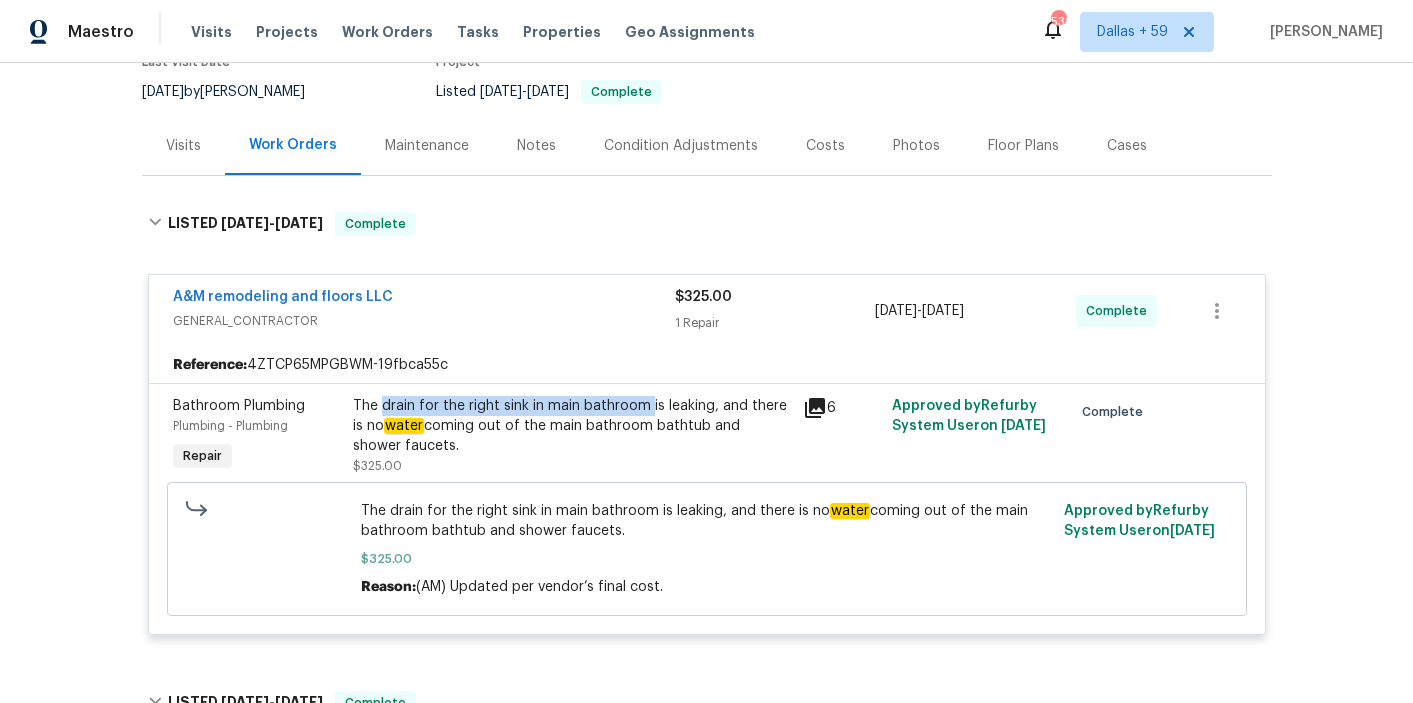 drag, startPoint x: 381, startPoint y: 403, endPoint x: 648, endPoint y: 408, distance: 267.0468 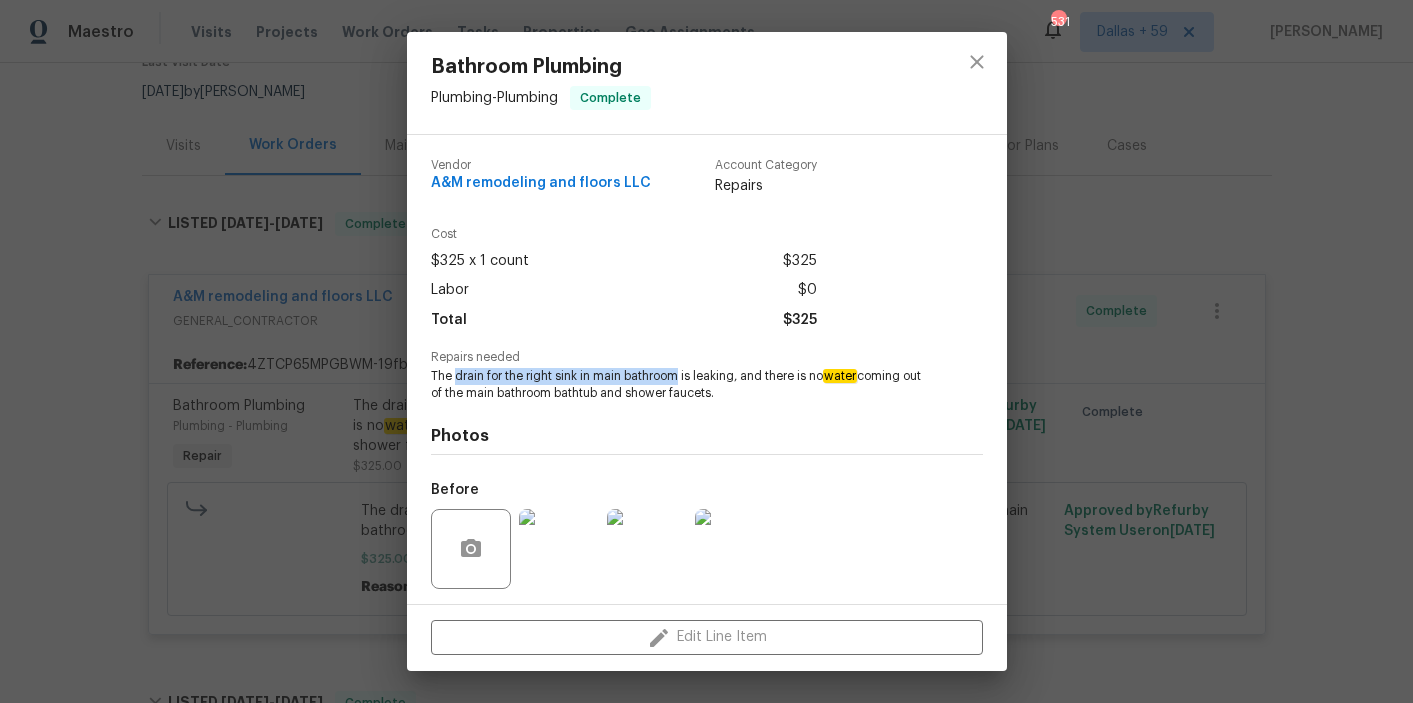 drag, startPoint x: 456, startPoint y: 376, endPoint x: 680, endPoint y: 376, distance: 224 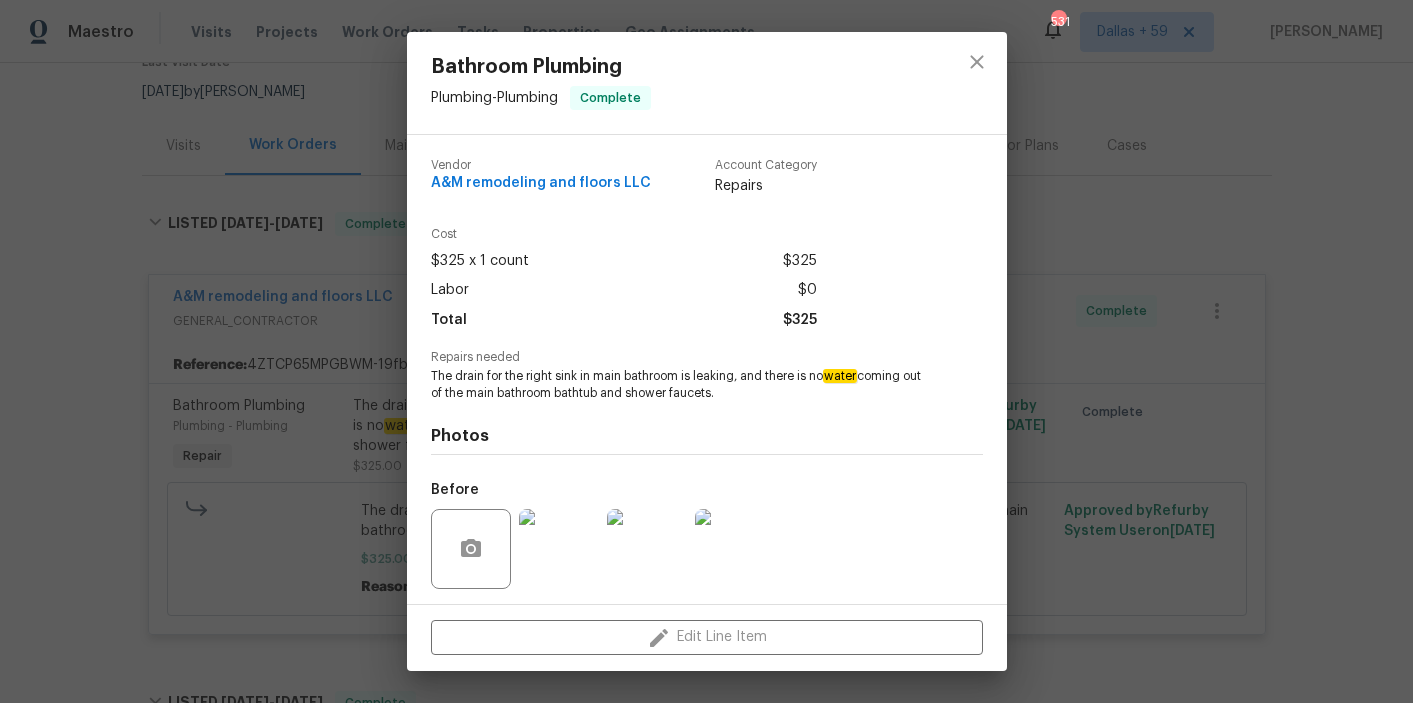 click on "Bathroom Plumbing Plumbing  -  Plumbing Complete Vendor A&M remodeling and floors LLC Account Category Repairs Cost $325 x 1 count $325 Labor $0 Total $325 Repairs needed The drain for the right sink in main bathroom is leaking, and there is no  water  coming out of the main bathroom bathtub and shower faucets. Photos Before After  Edit Line Item" at bounding box center (706, 351) 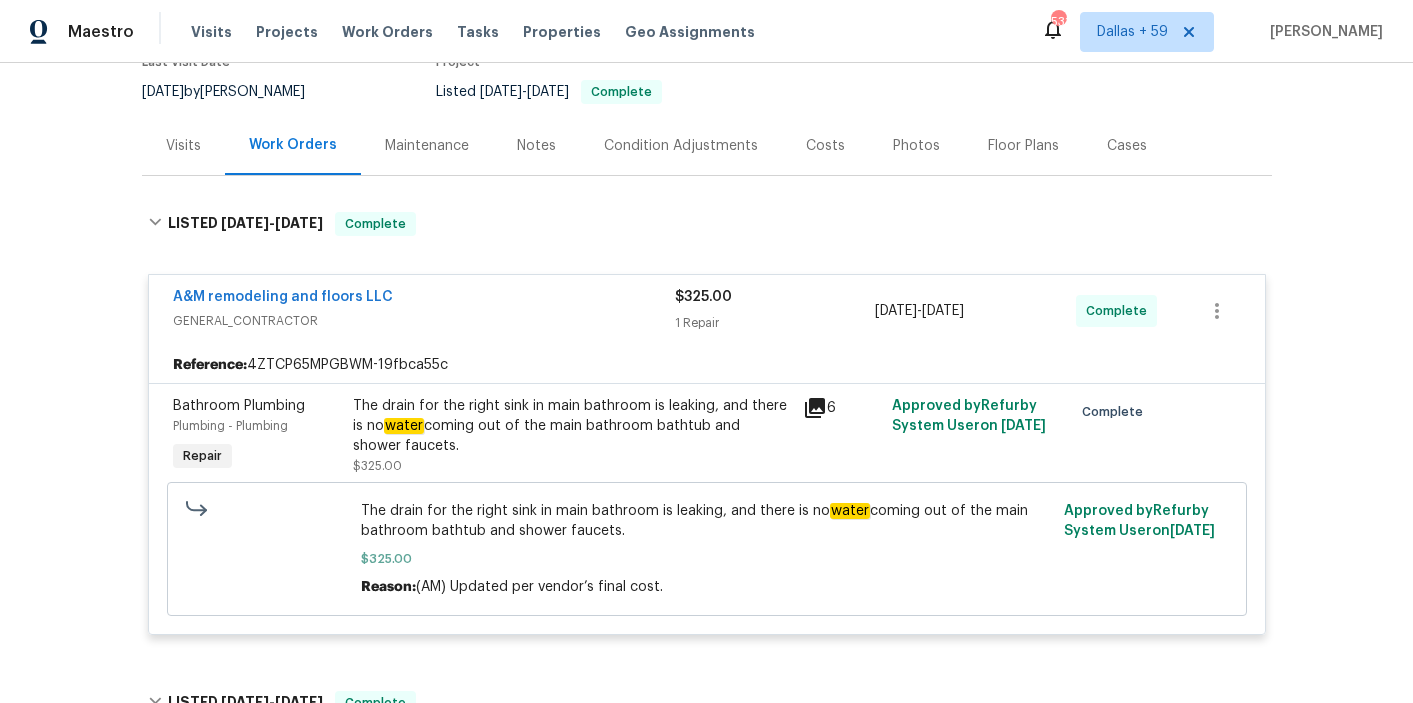 scroll, scrollTop: 0, scrollLeft: 0, axis: both 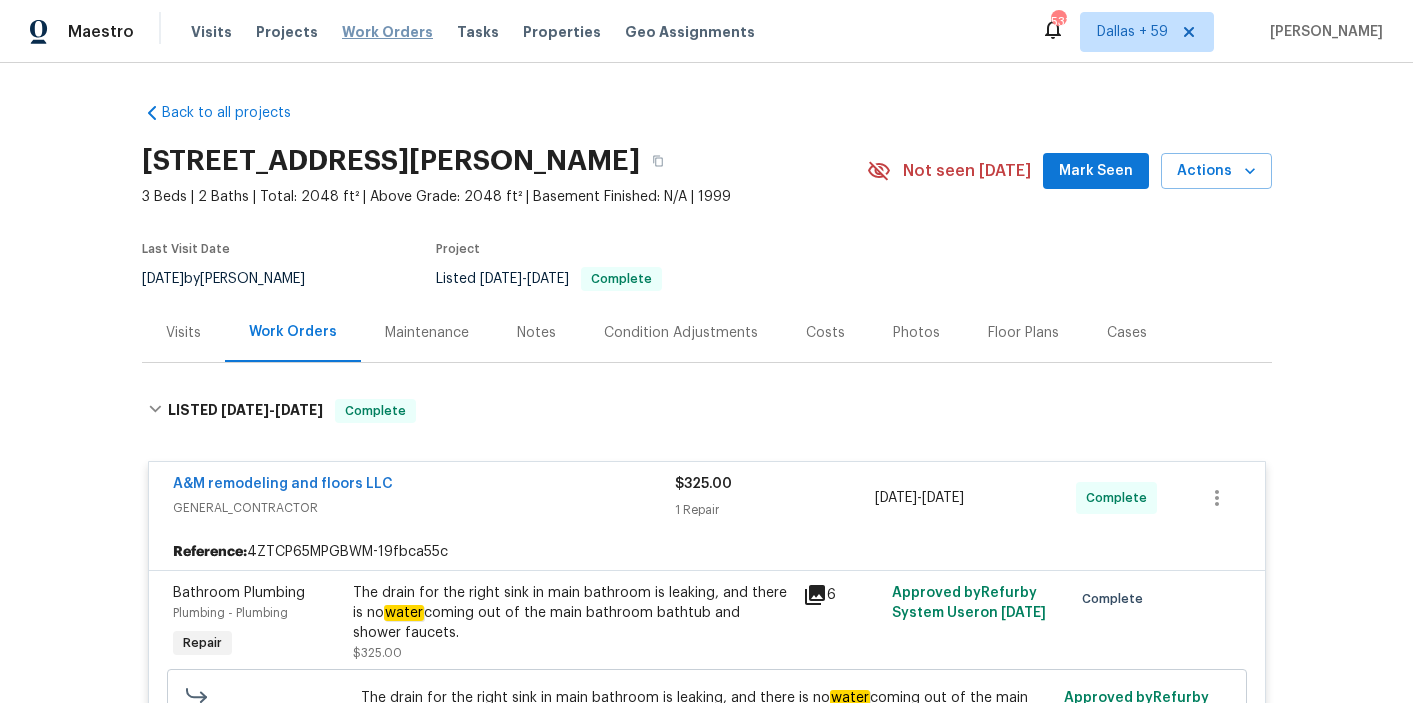 click on "Work Orders" at bounding box center [387, 32] 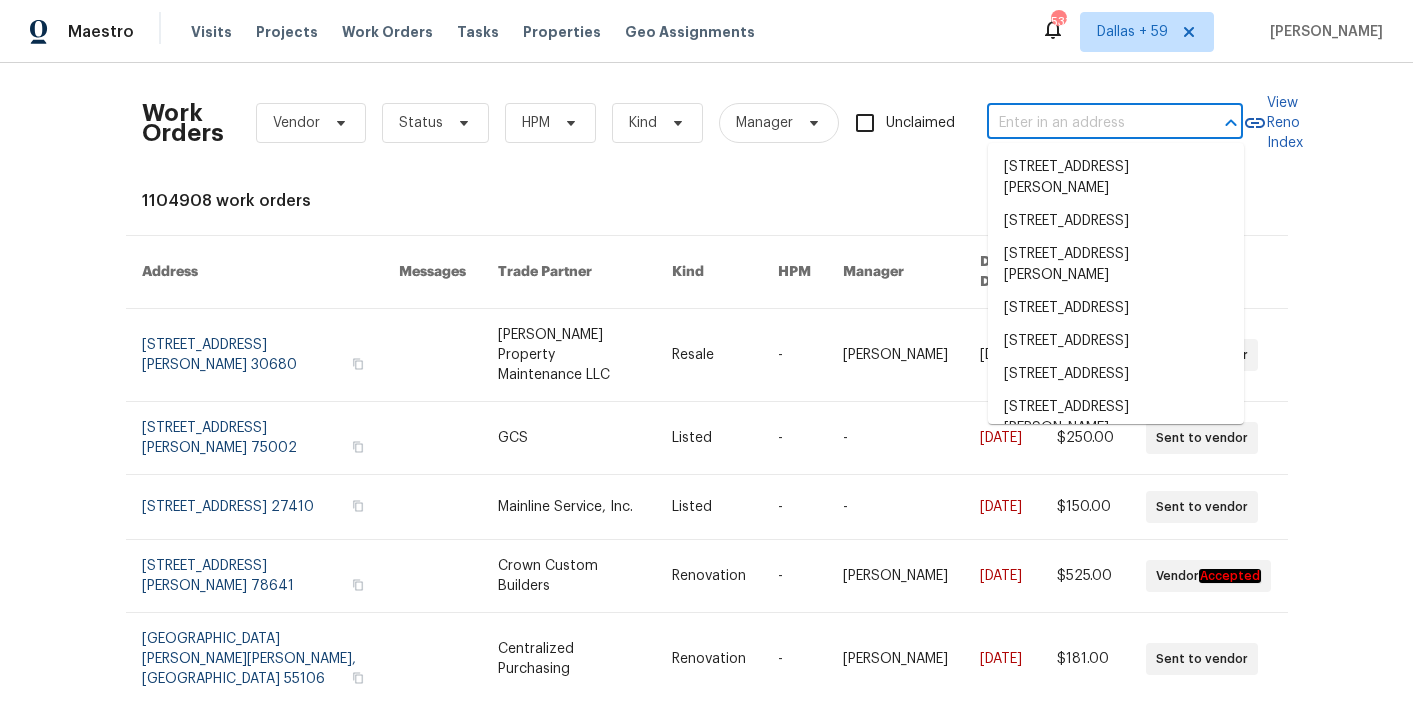 click at bounding box center (1087, 123) 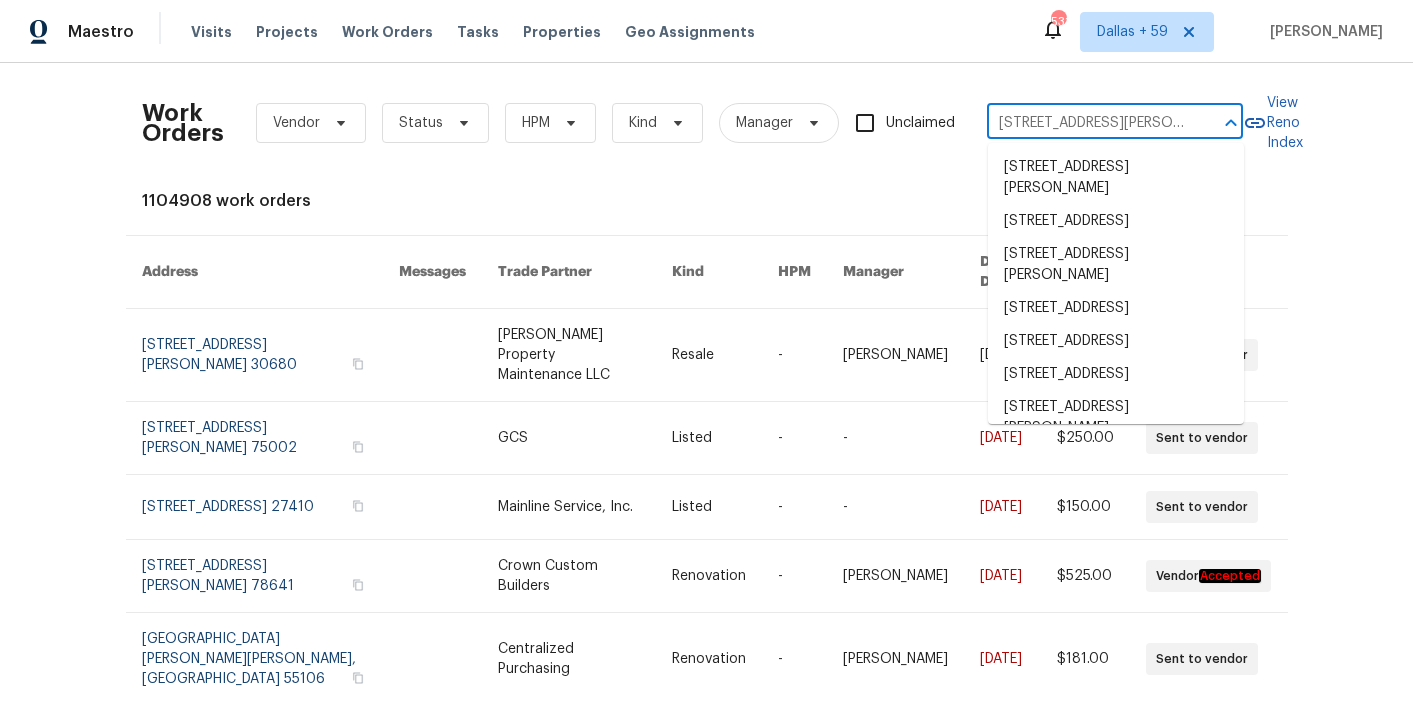scroll, scrollTop: 0, scrollLeft: 67, axis: horizontal 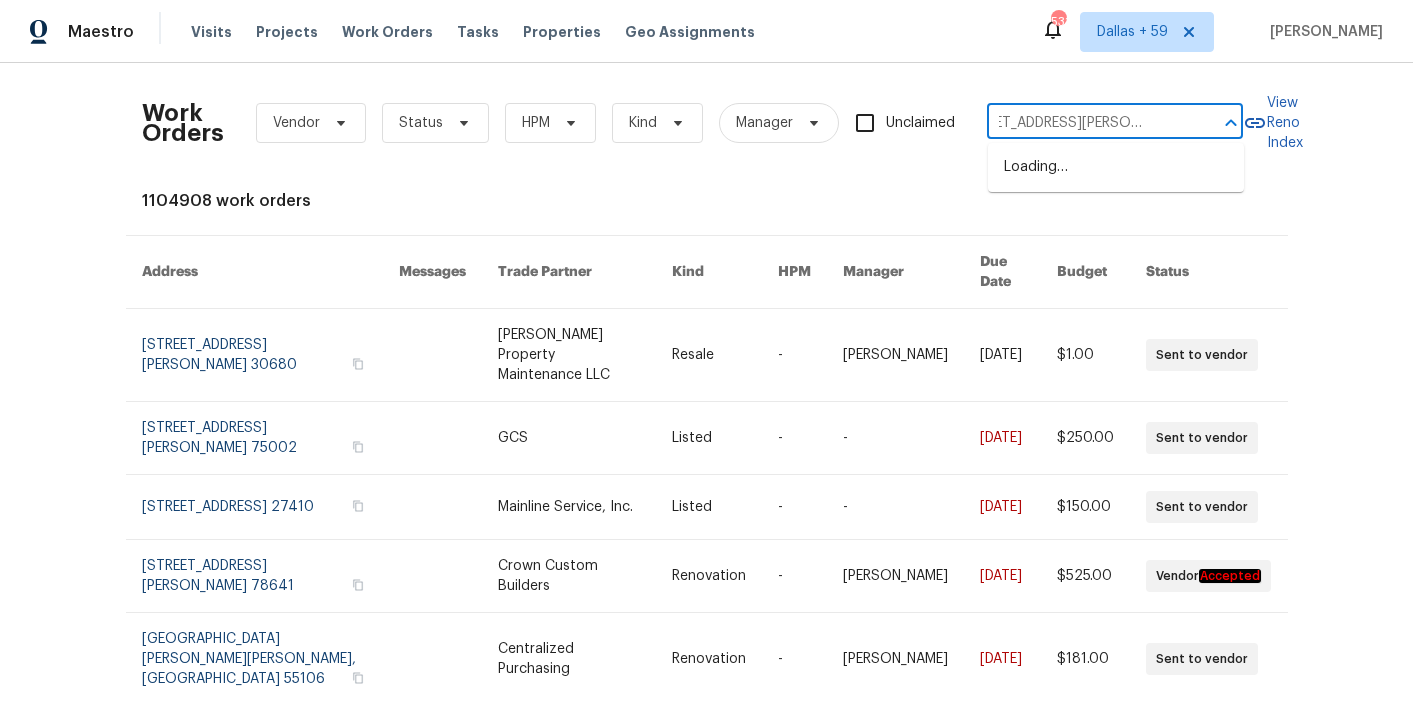 type on "[STREET_ADDRESS][PERSON_NAME]" 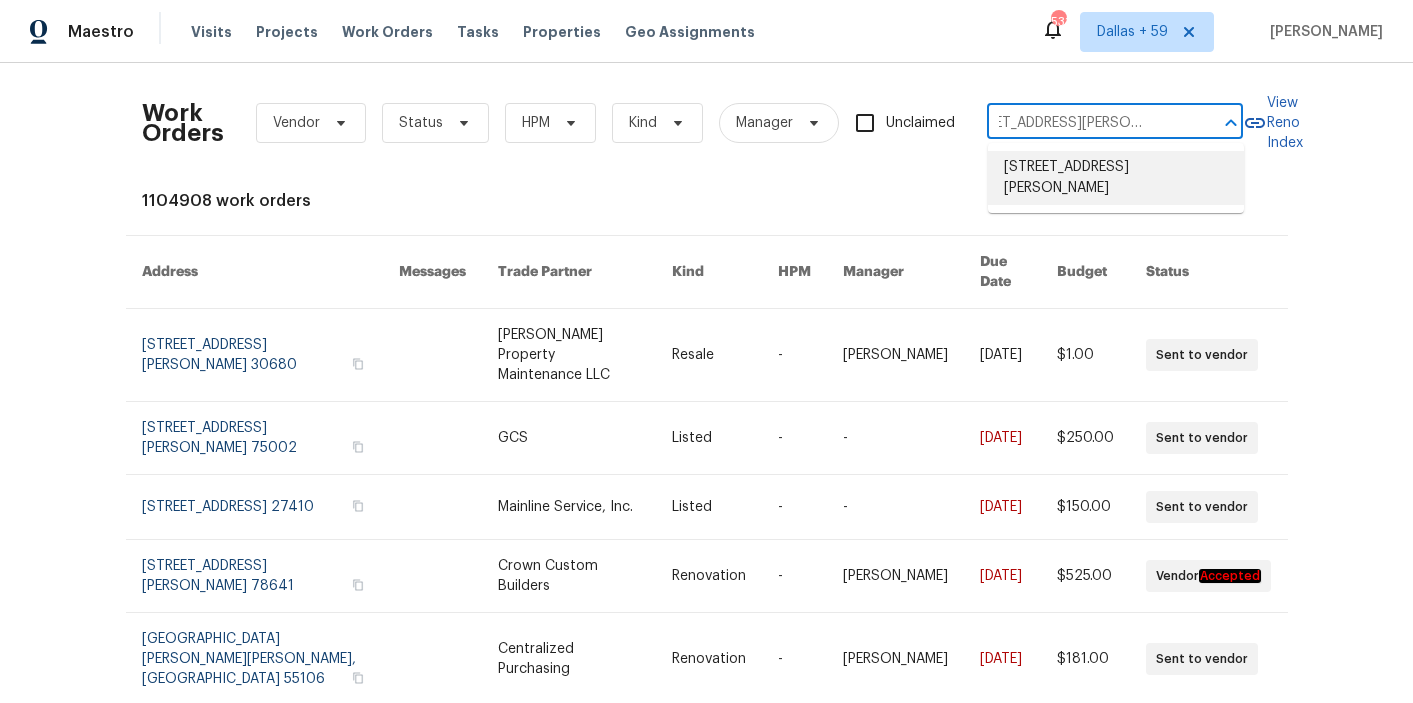 click on "[STREET_ADDRESS][PERSON_NAME]" at bounding box center (1116, 178) 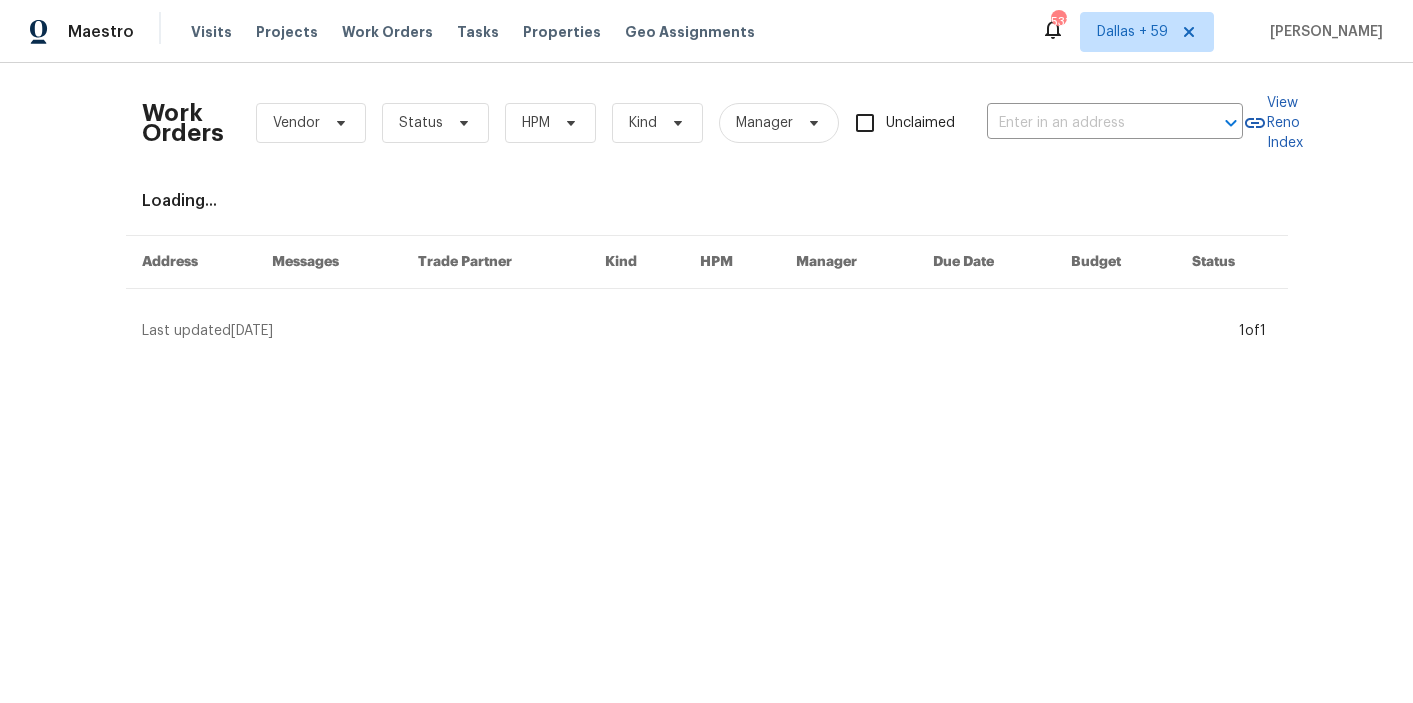 type on "[STREET_ADDRESS][PERSON_NAME]" 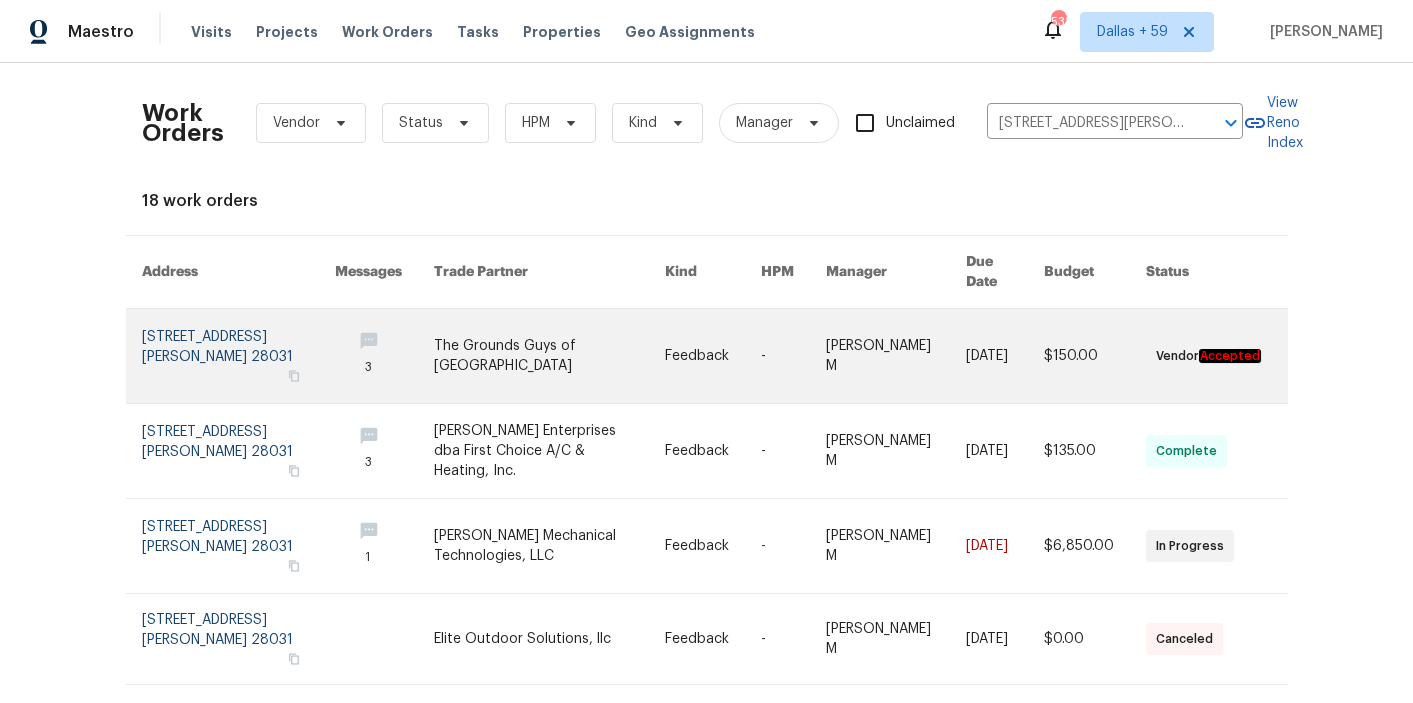 click at bounding box center [549, 356] 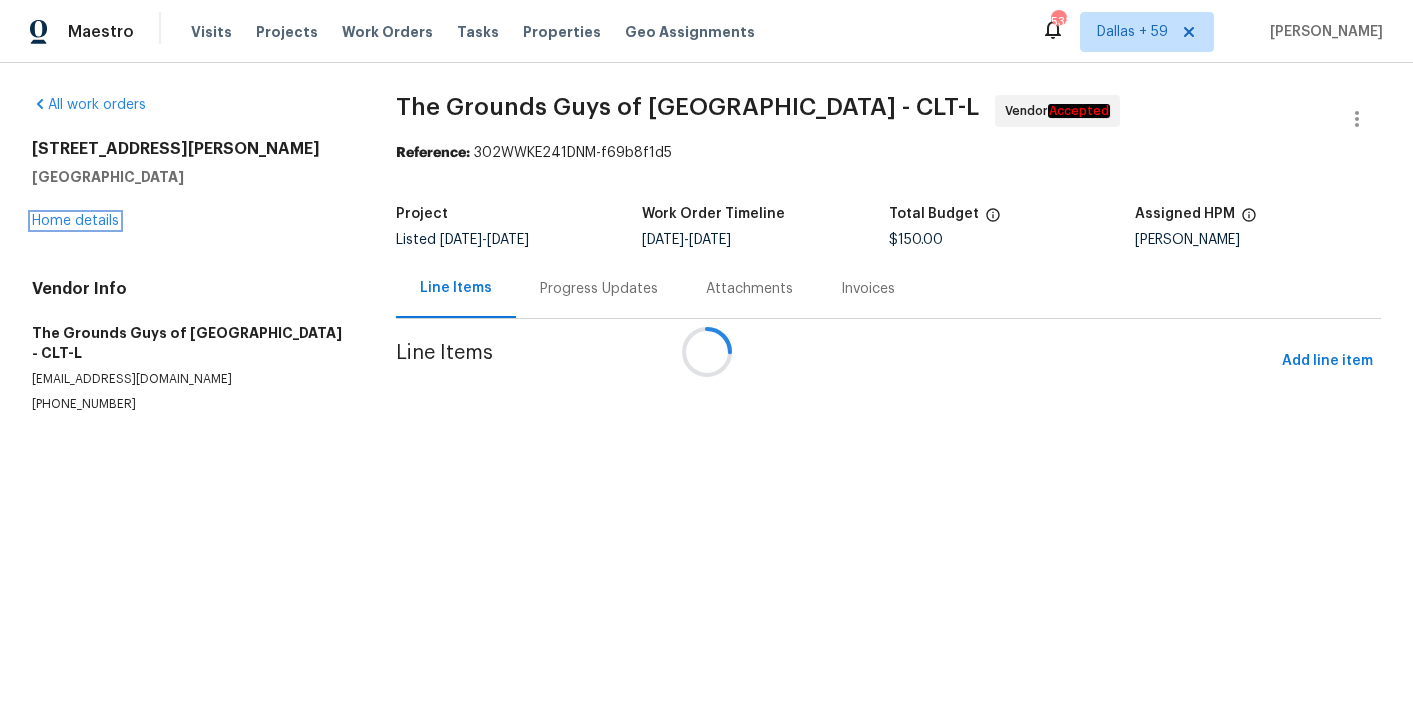 click on "Home details" at bounding box center [75, 221] 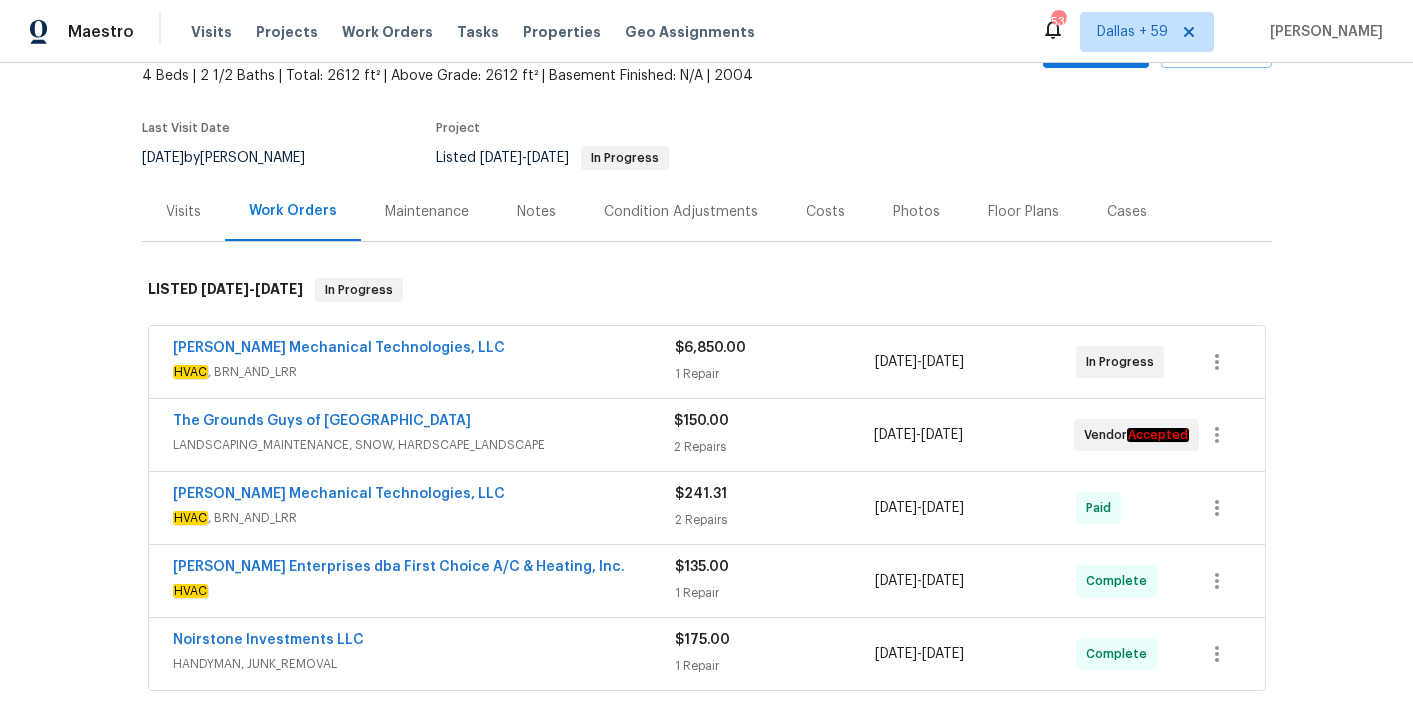 click on "[PERSON_NAME] Mechanical Technologies, LLC" at bounding box center (424, 350) 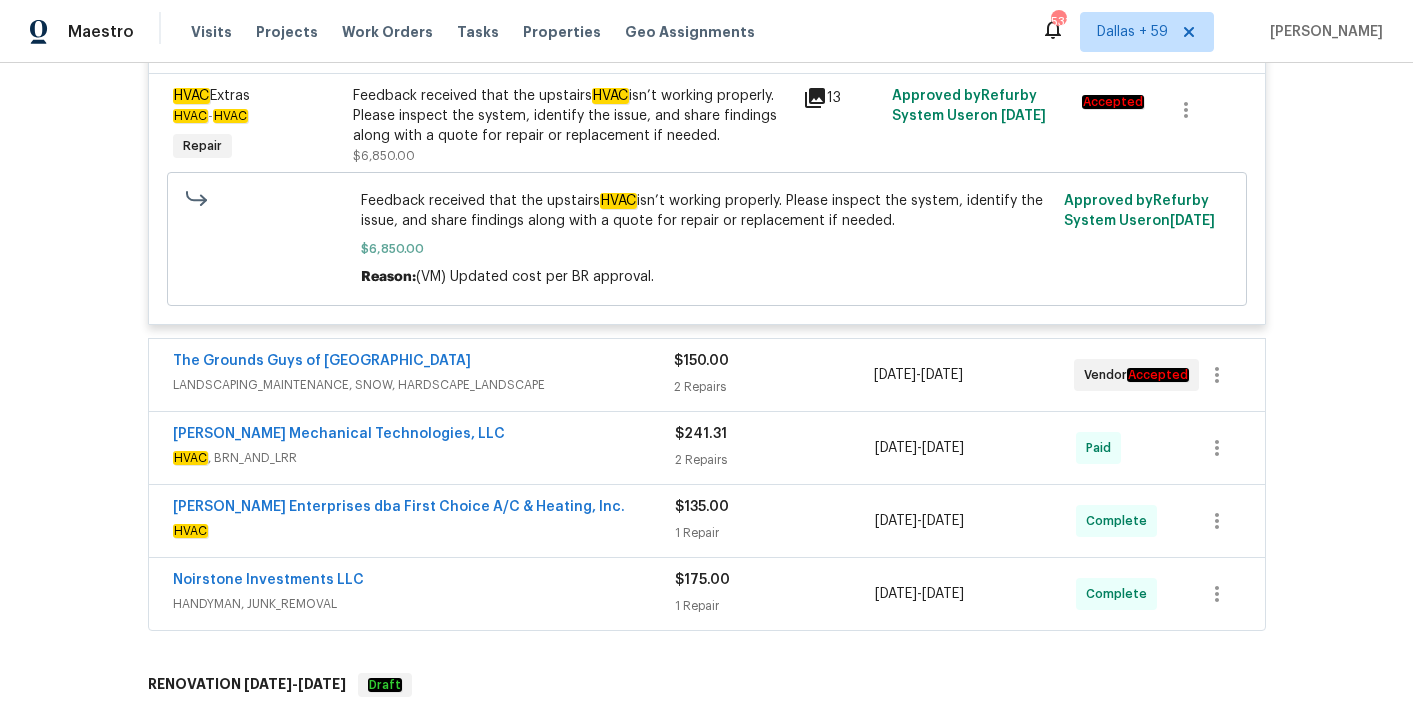 click on "The Grounds Guys of [GEOGRAPHIC_DATA]" at bounding box center (423, 363) 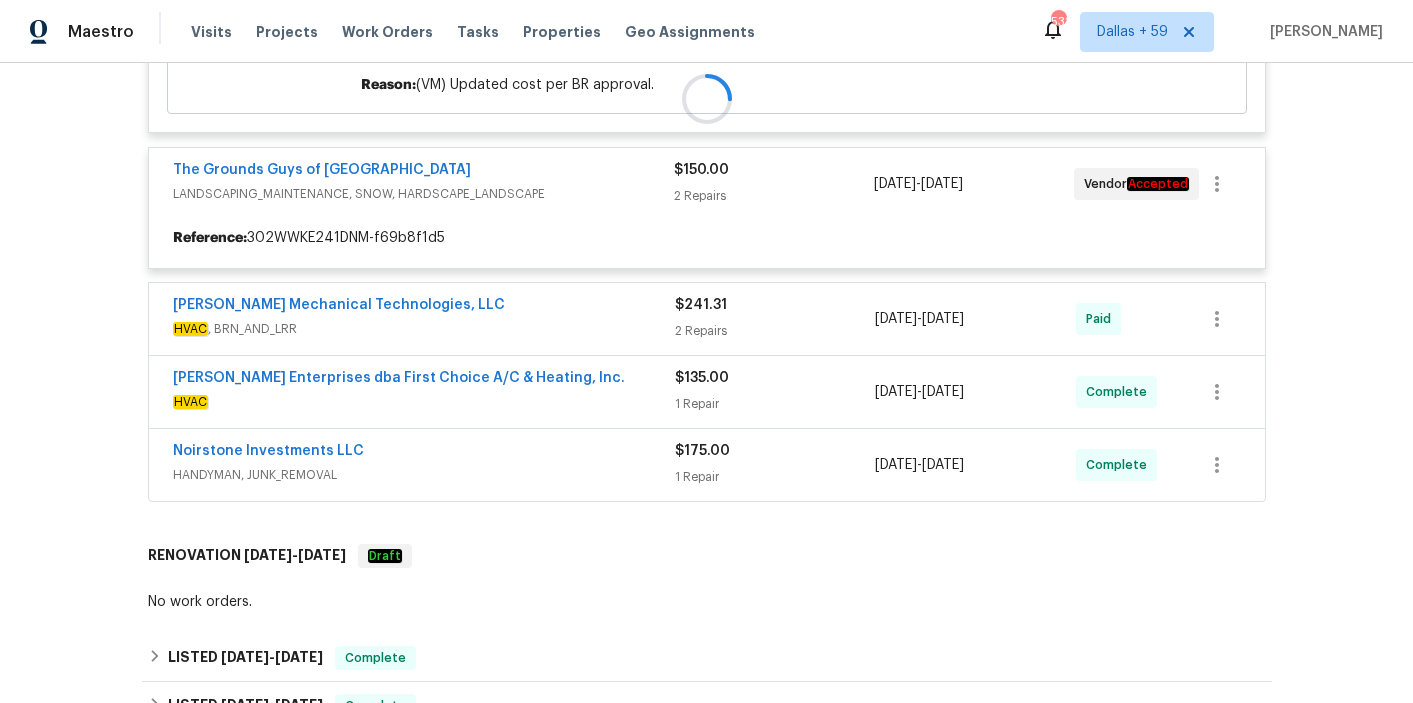 scroll, scrollTop: 707, scrollLeft: 0, axis: vertical 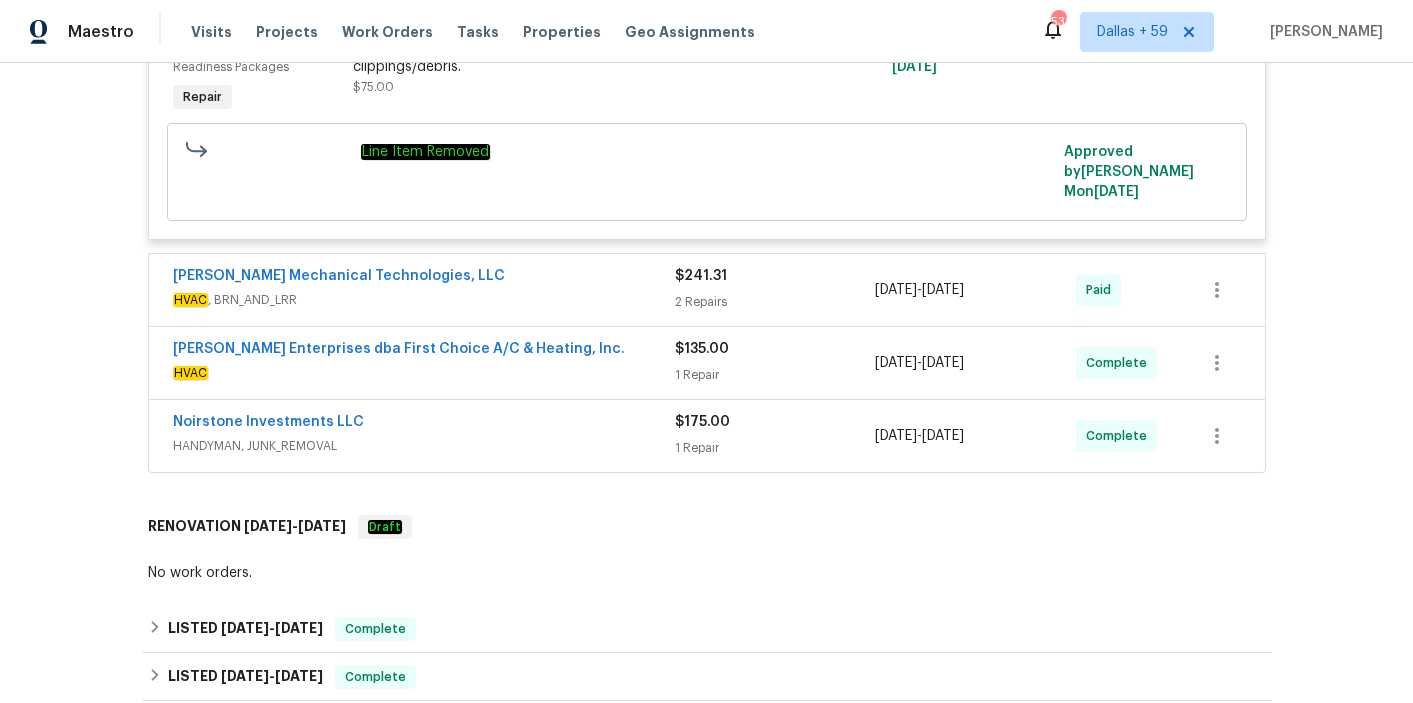 click on "[PERSON_NAME] Mechanical Technologies, LLC" at bounding box center [424, 278] 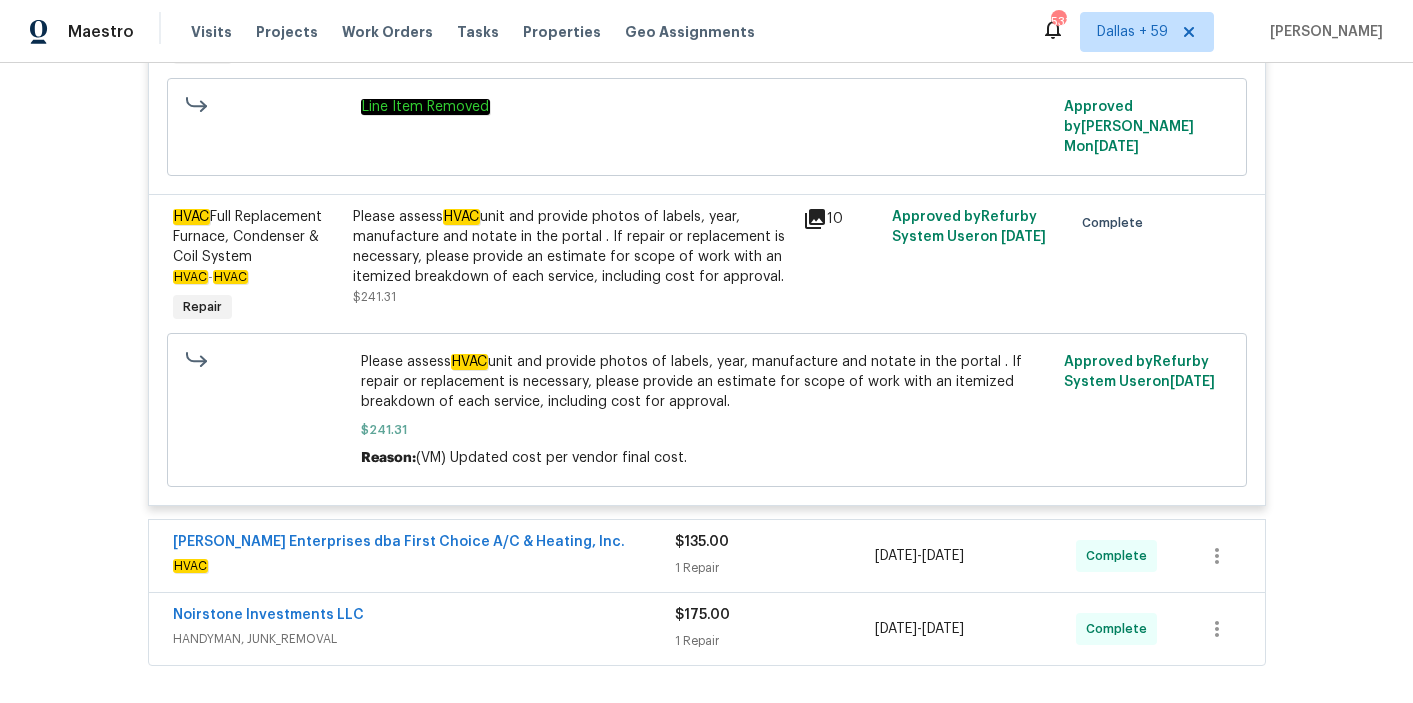 scroll, scrollTop: 1684, scrollLeft: 0, axis: vertical 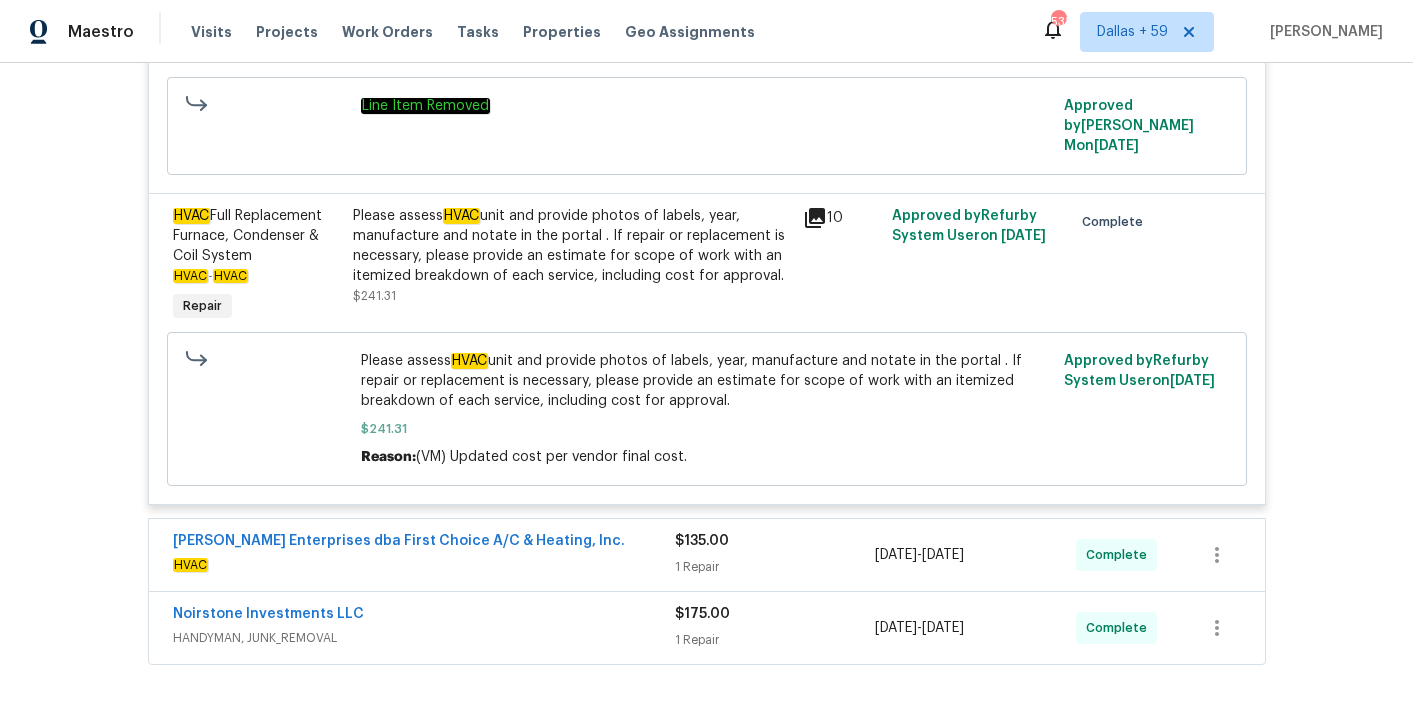 click on "[PERSON_NAME] Enterprises dba First Choice A/C & Heating, Inc." at bounding box center (424, 543) 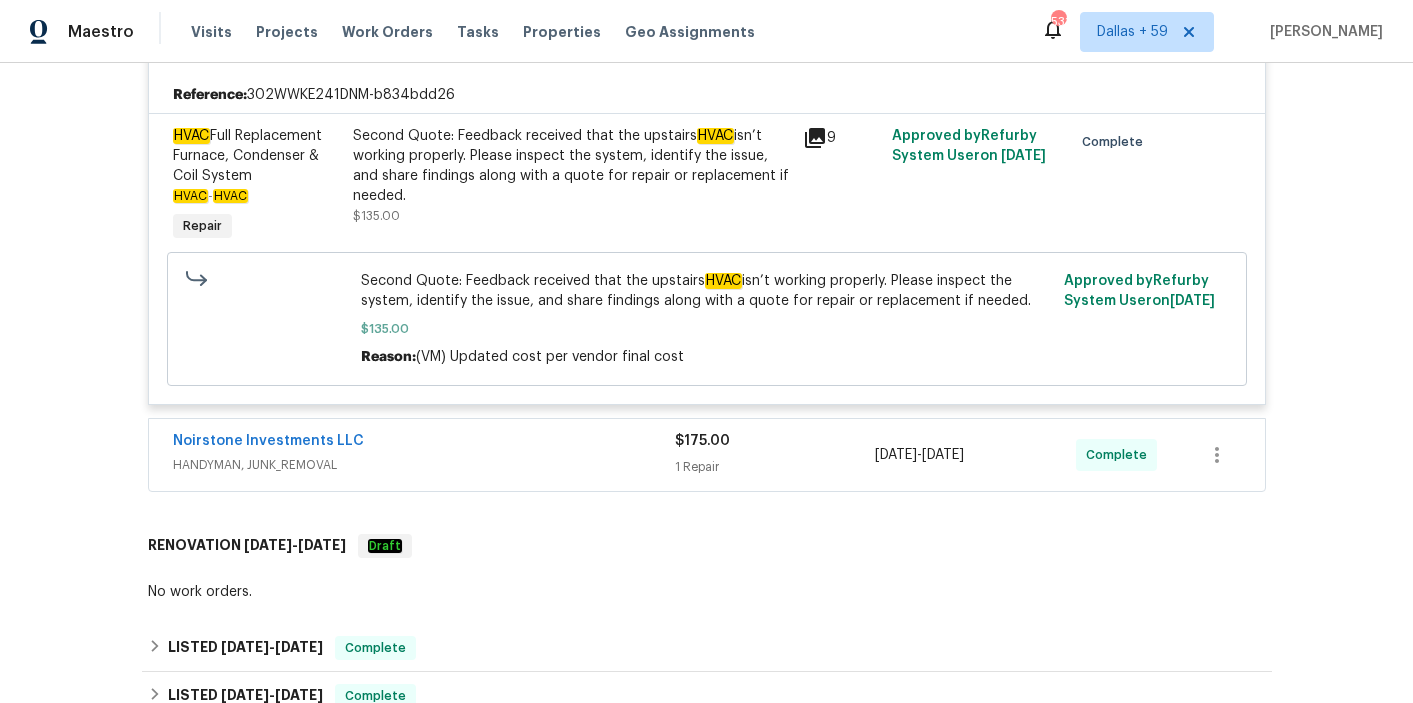 click on "Noirstone Investments LLC" at bounding box center [424, 443] 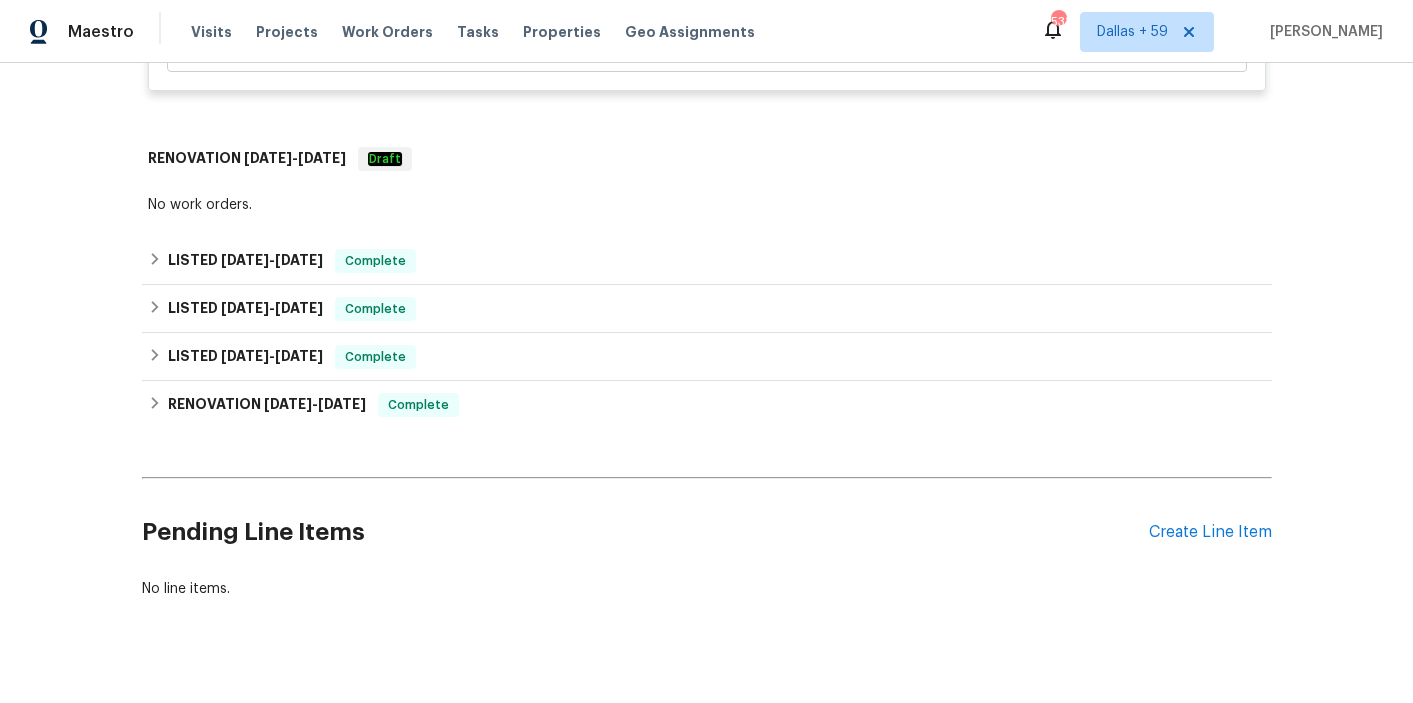 scroll, scrollTop: 3140, scrollLeft: 0, axis: vertical 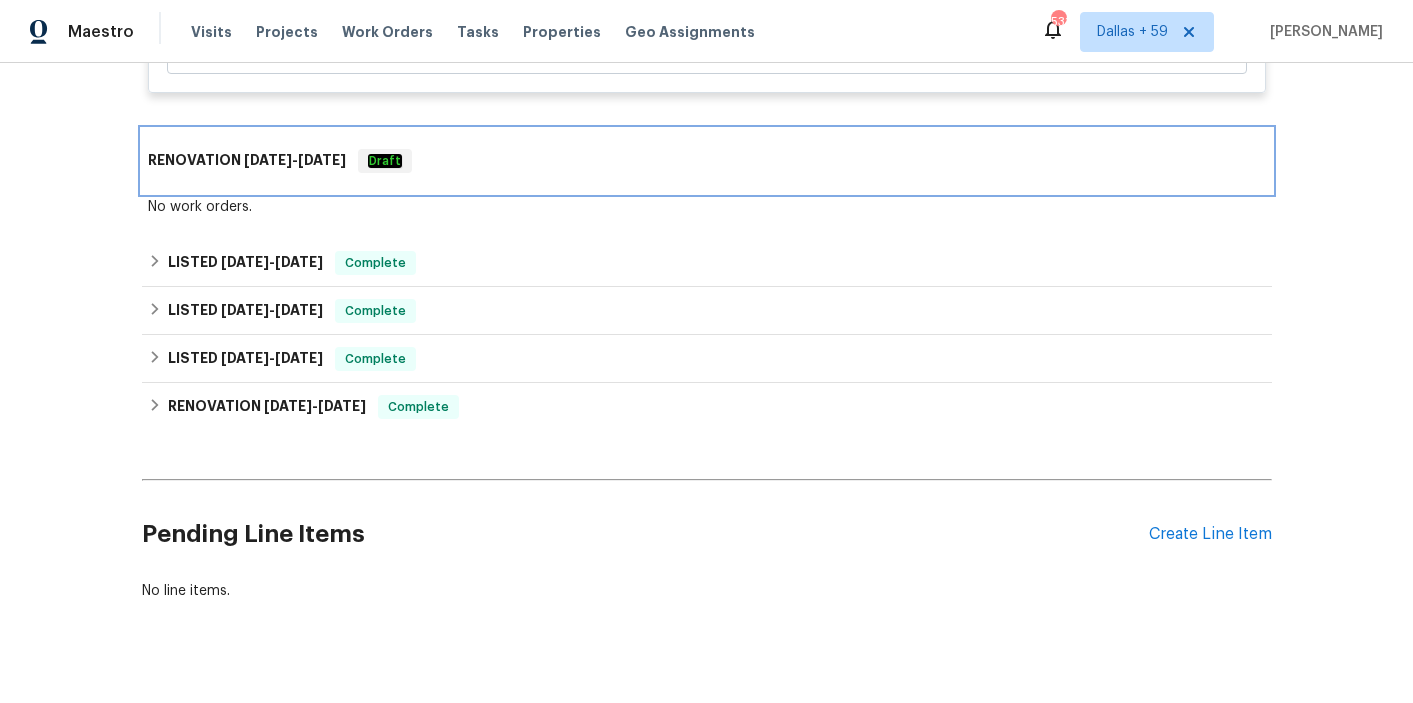 click on "RENOVATION   [DATE]  -  [DATE] Draft" at bounding box center (707, 161) 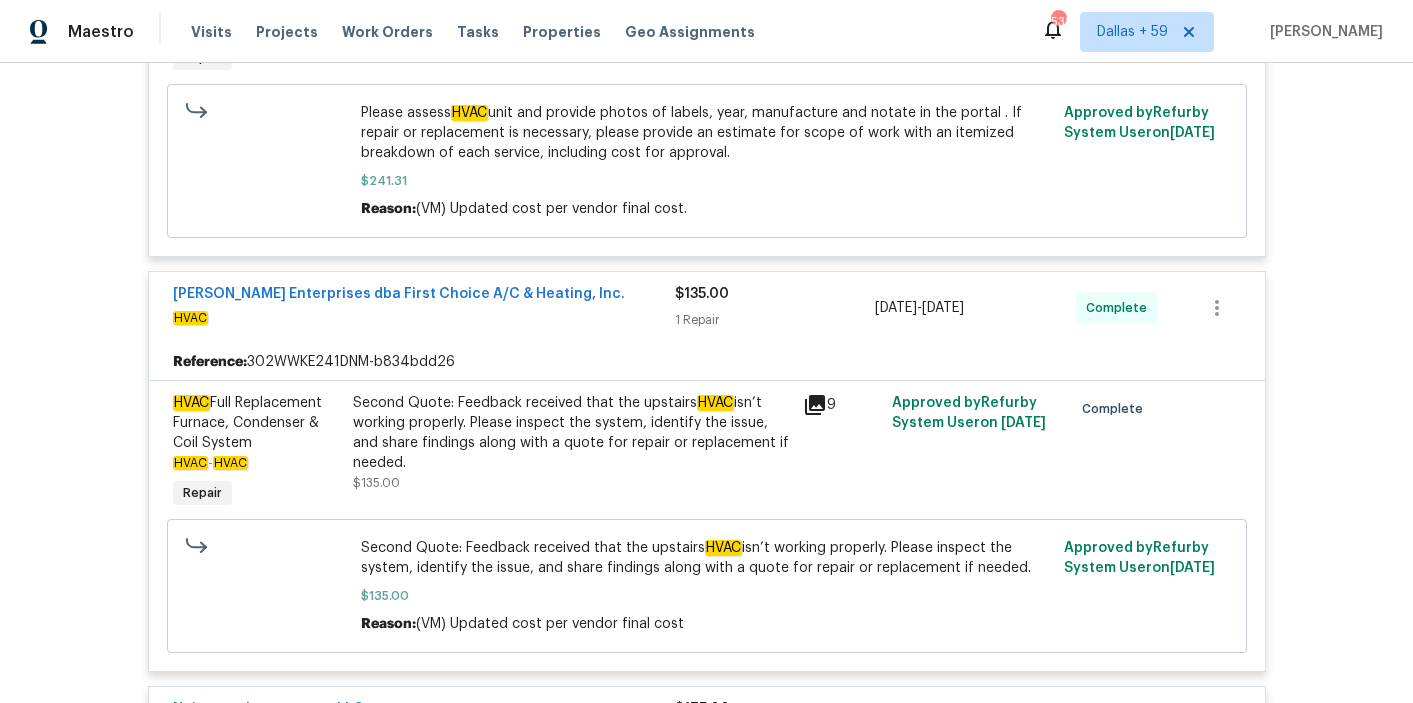 scroll, scrollTop: 1890, scrollLeft: 0, axis: vertical 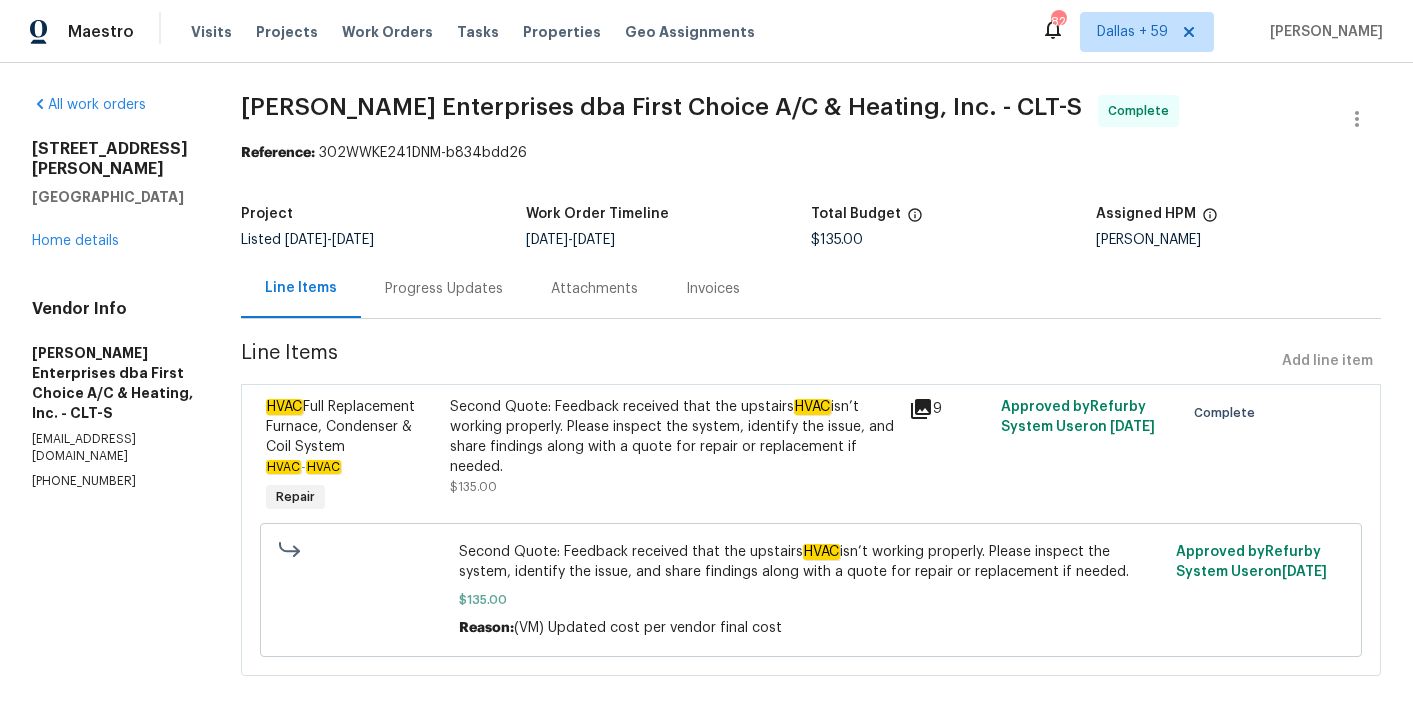 click on "Progress Updates" at bounding box center [444, 289] 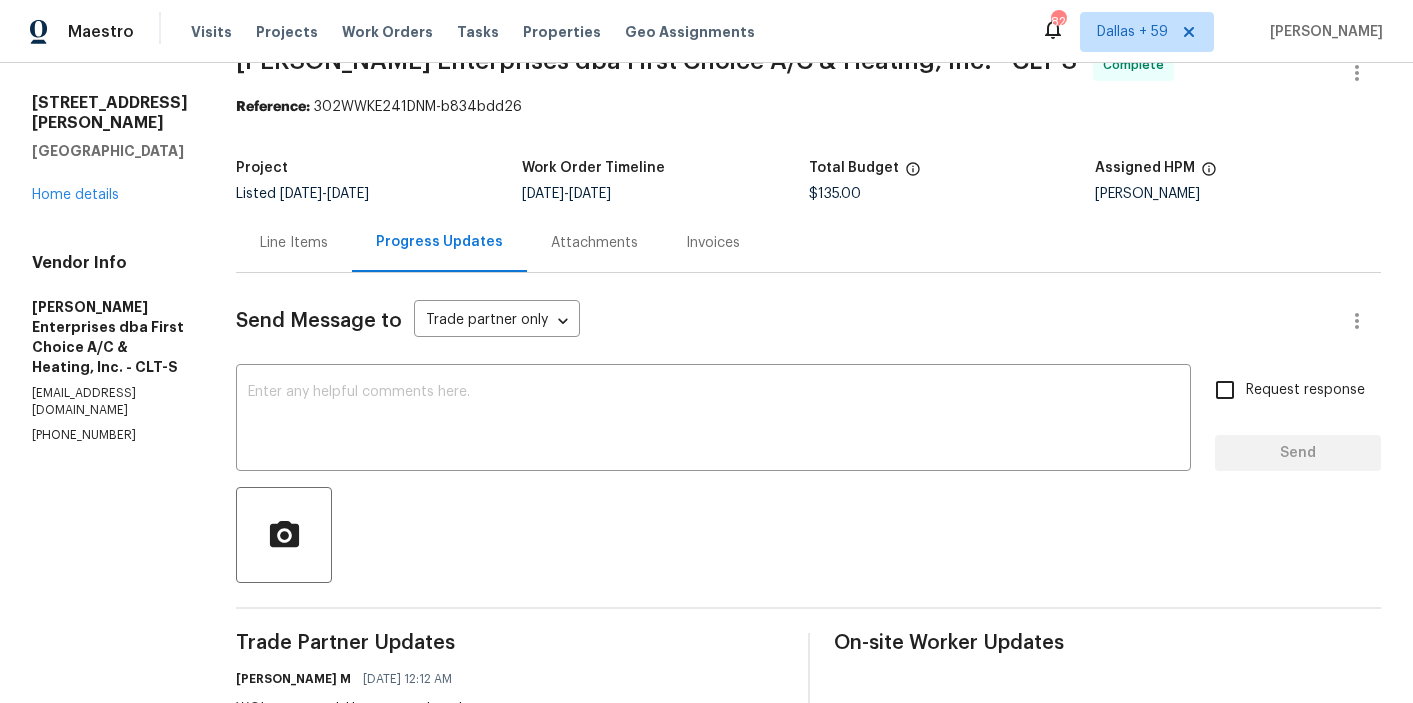 scroll, scrollTop: 0, scrollLeft: 0, axis: both 